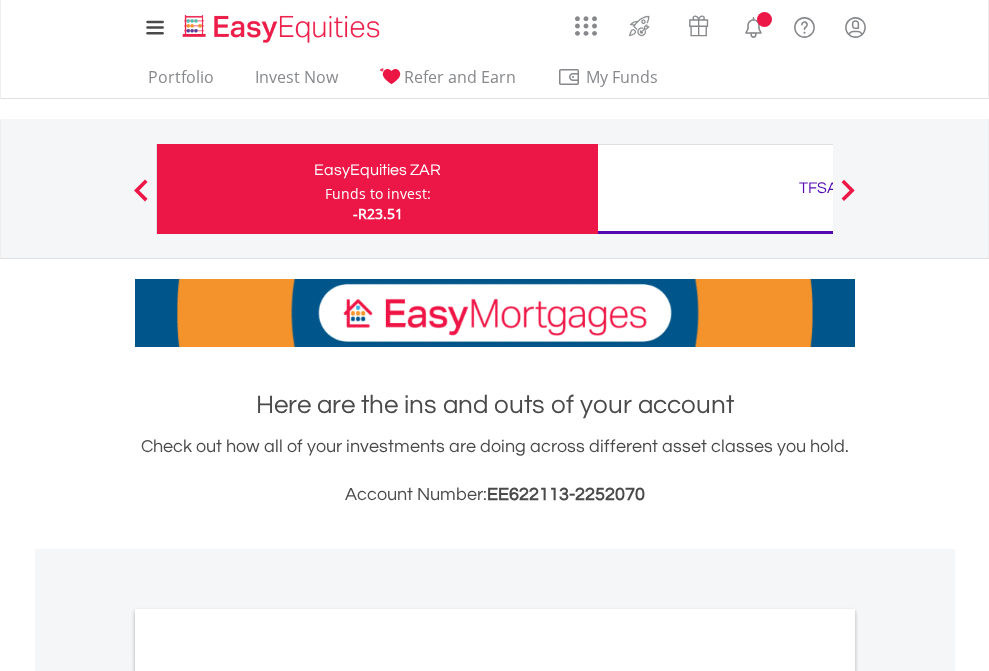 scroll, scrollTop: 0, scrollLeft: 0, axis: both 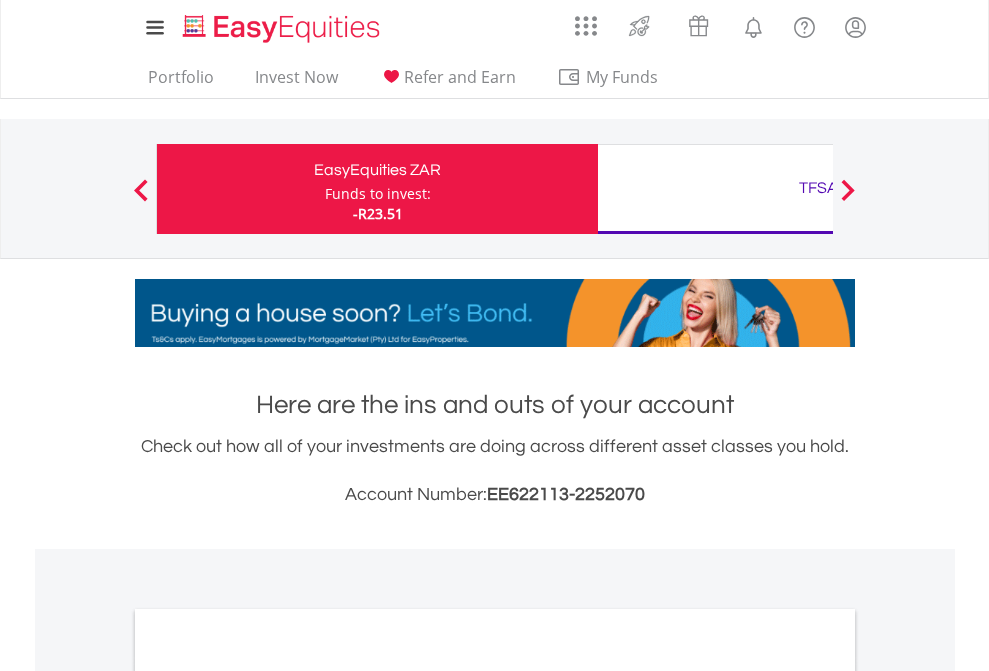 click on "Funds to invest:" at bounding box center (378, 194) 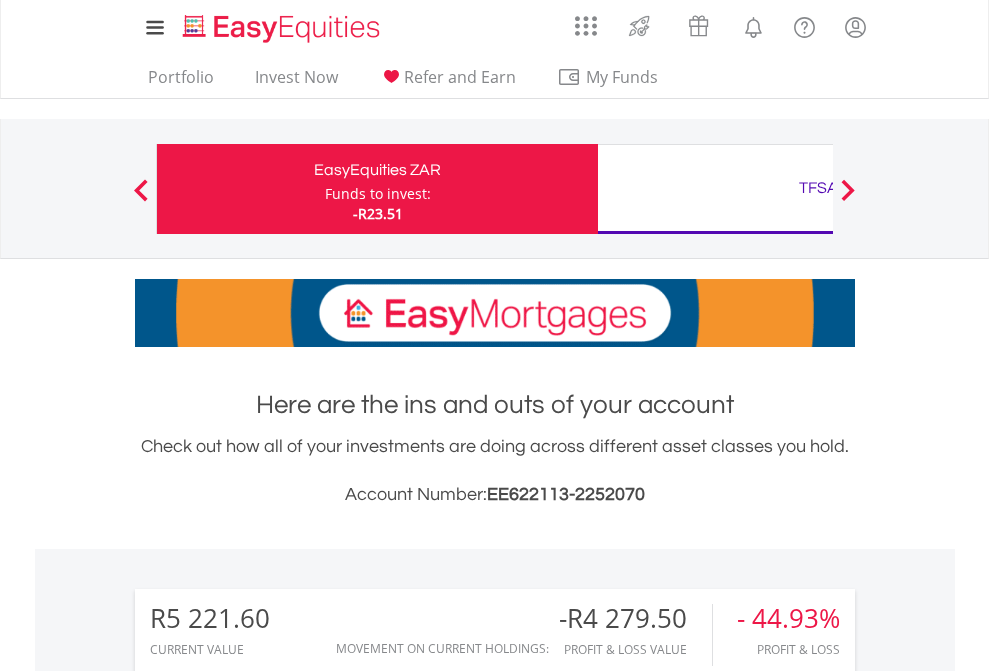 scroll, scrollTop: 999808, scrollLeft: 999687, axis: both 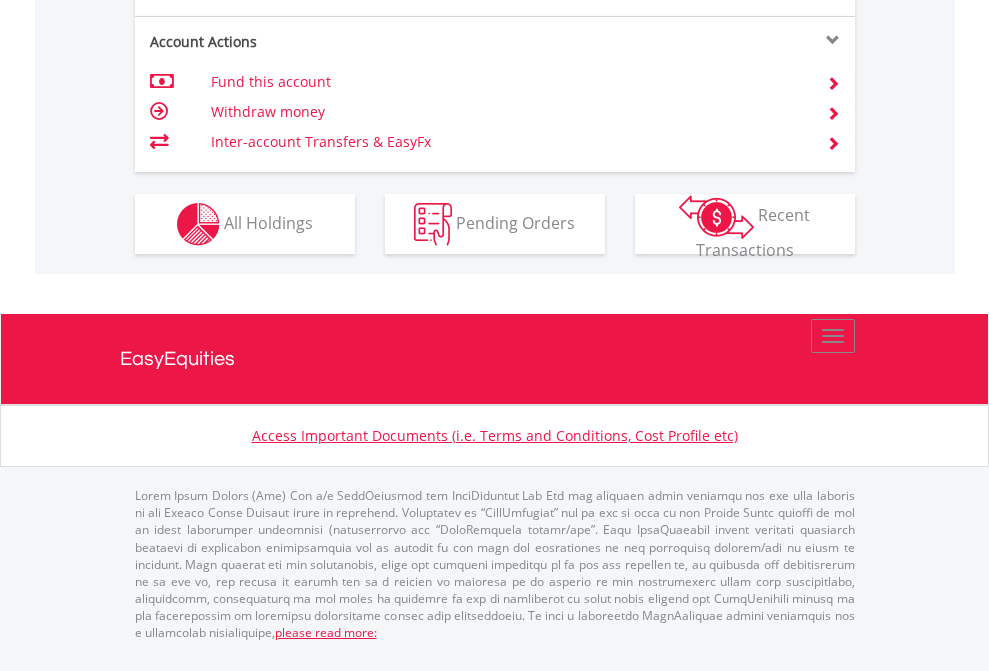 click on "Investment types" at bounding box center (706, -337) 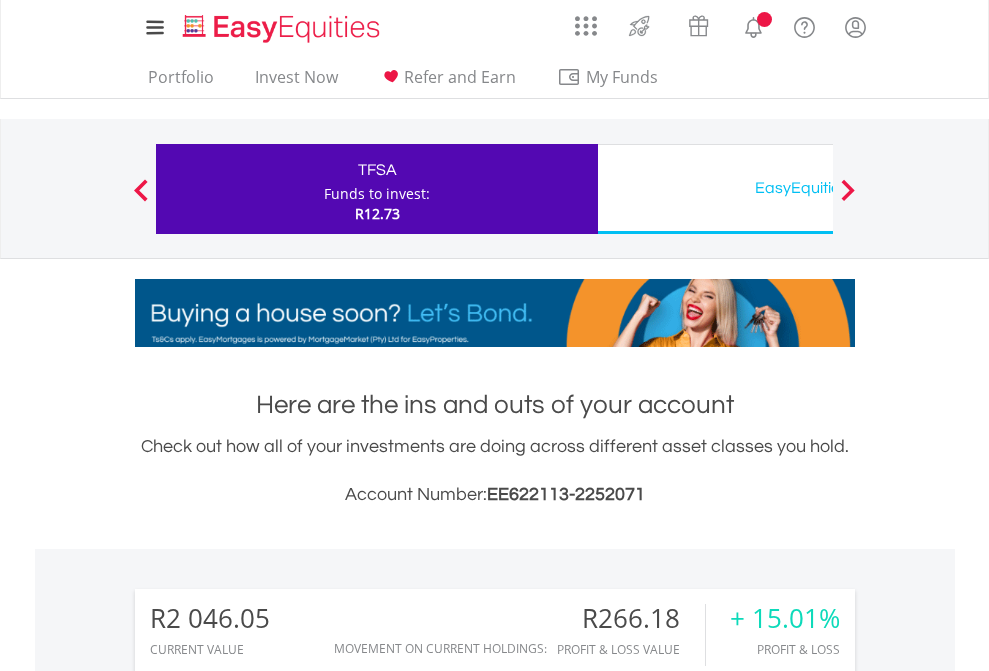 scroll, scrollTop: 0, scrollLeft: 0, axis: both 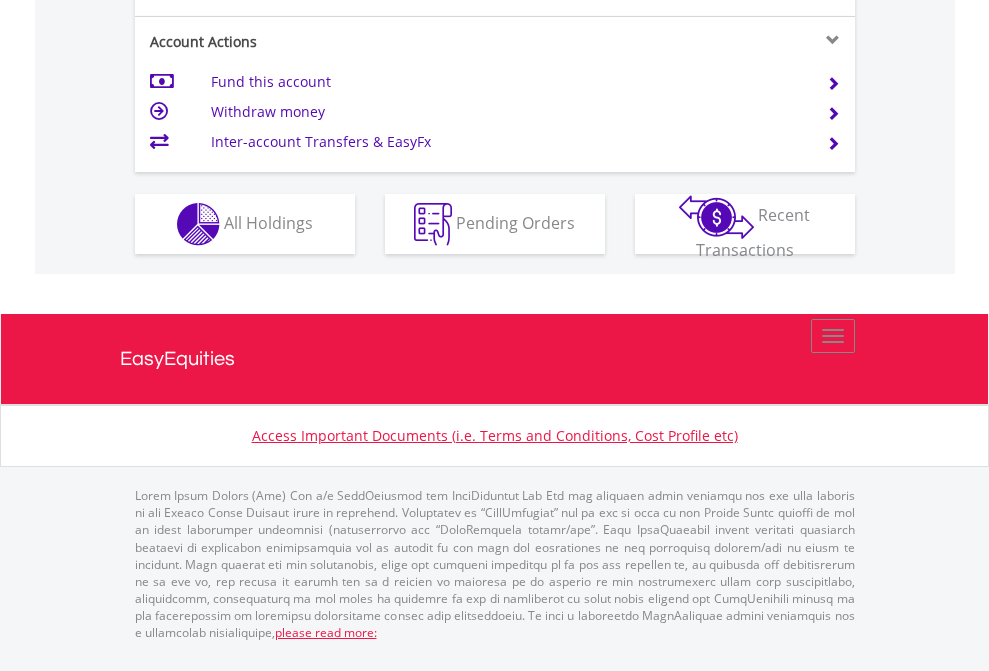 click on "Investment types" at bounding box center (706, -337) 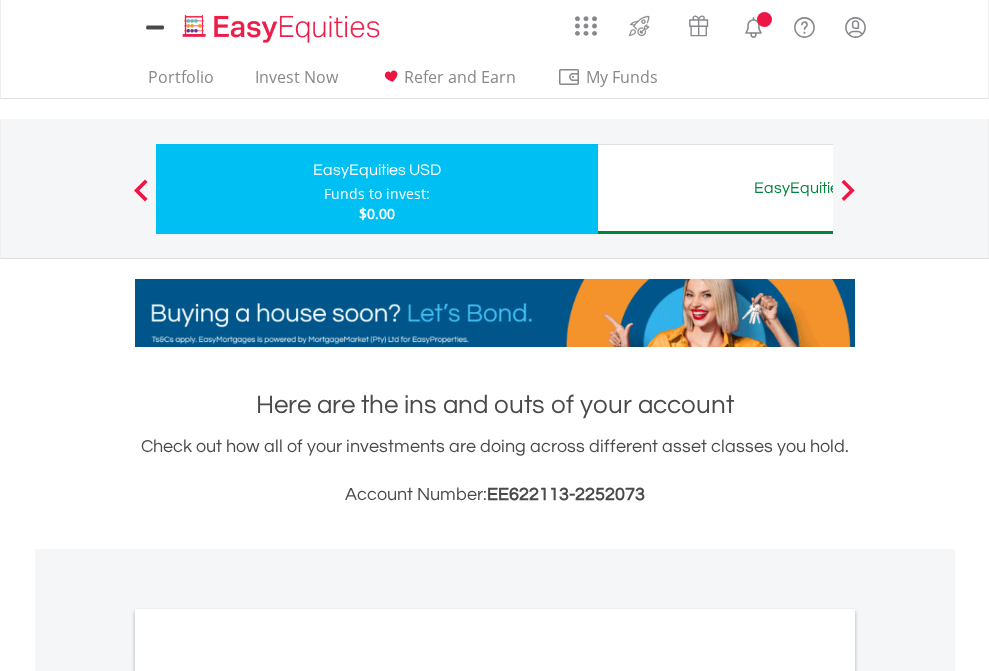 scroll, scrollTop: 0, scrollLeft: 0, axis: both 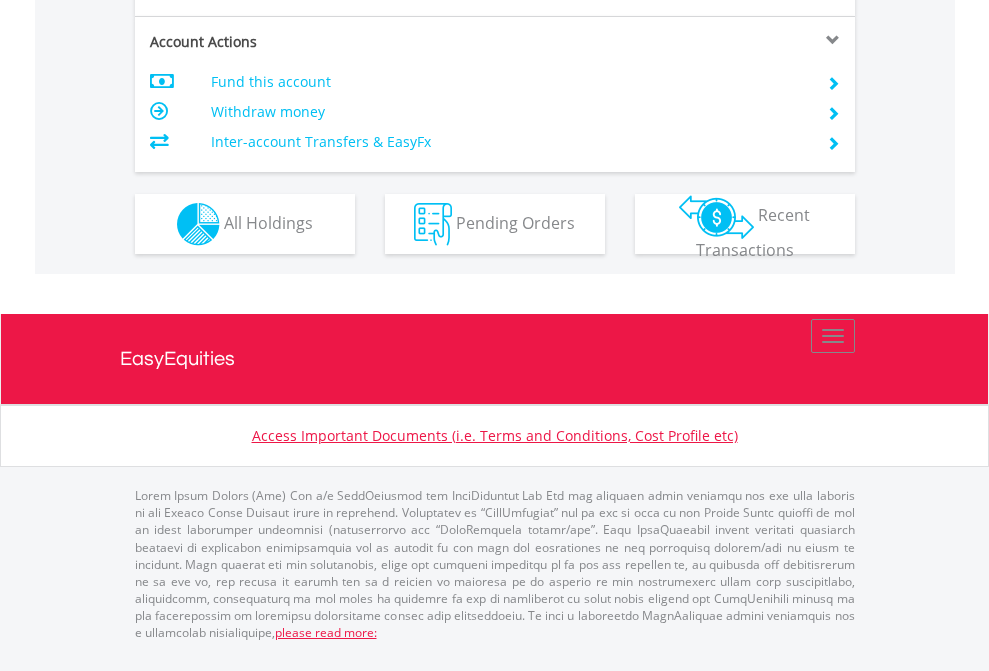 click on "Investment types" at bounding box center [706, -337] 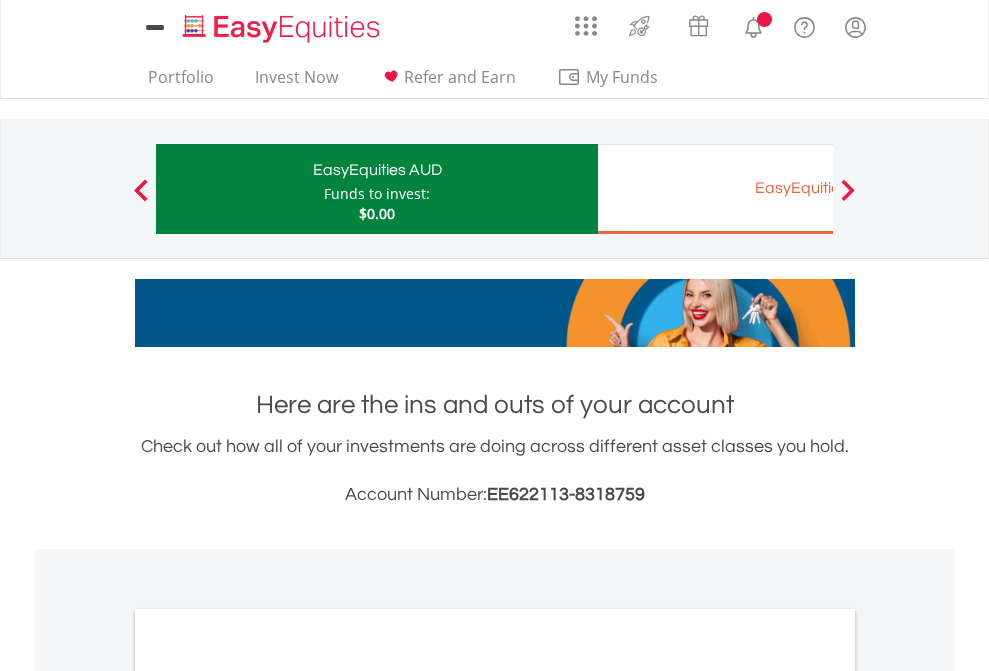 scroll, scrollTop: 0, scrollLeft: 0, axis: both 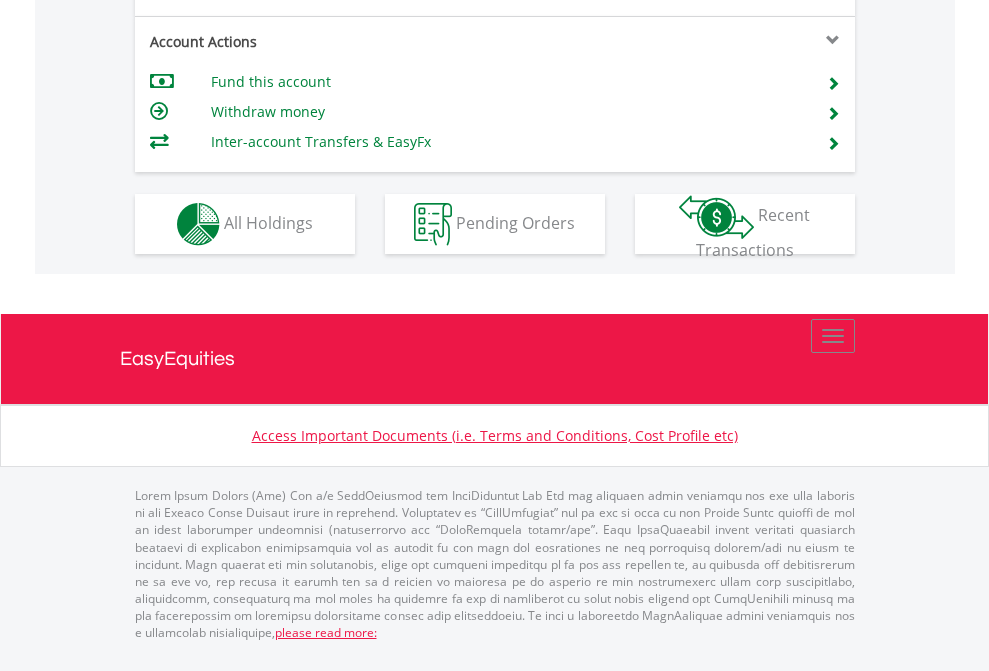 click on "Investment types" at bounding box center [706, -337] 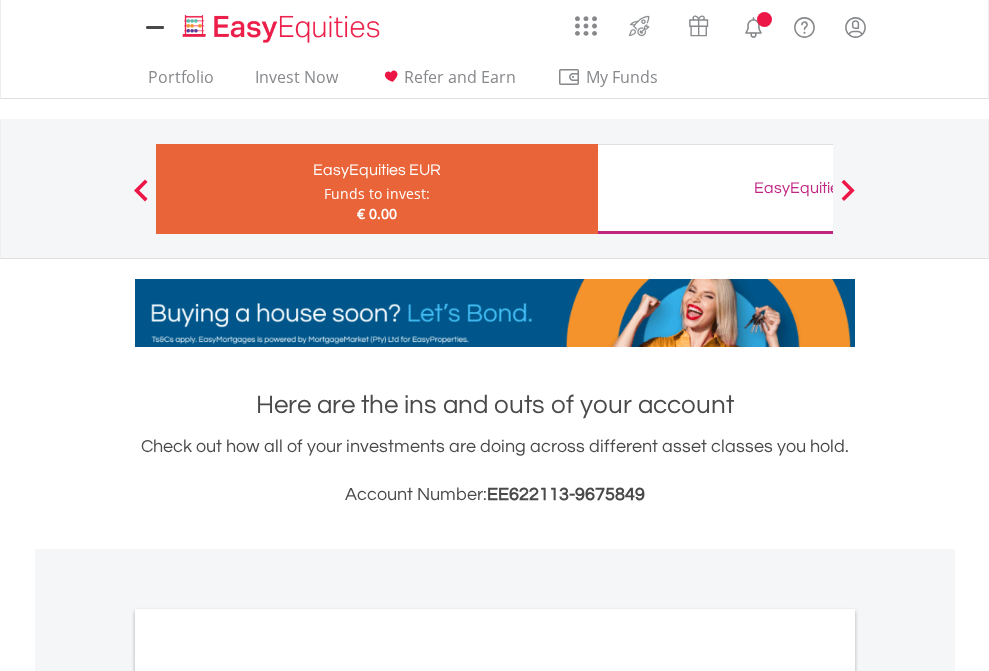 scroll, scrollTop: 0, scrollLeft: 0, axis: both 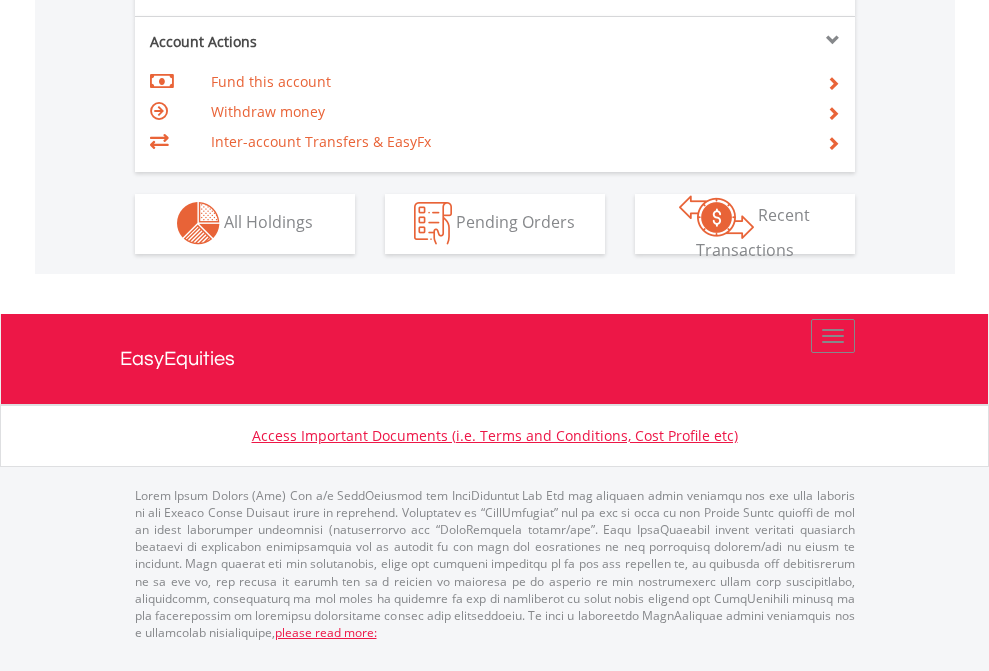 click on "Investment types" at bounding box center (706, -353) 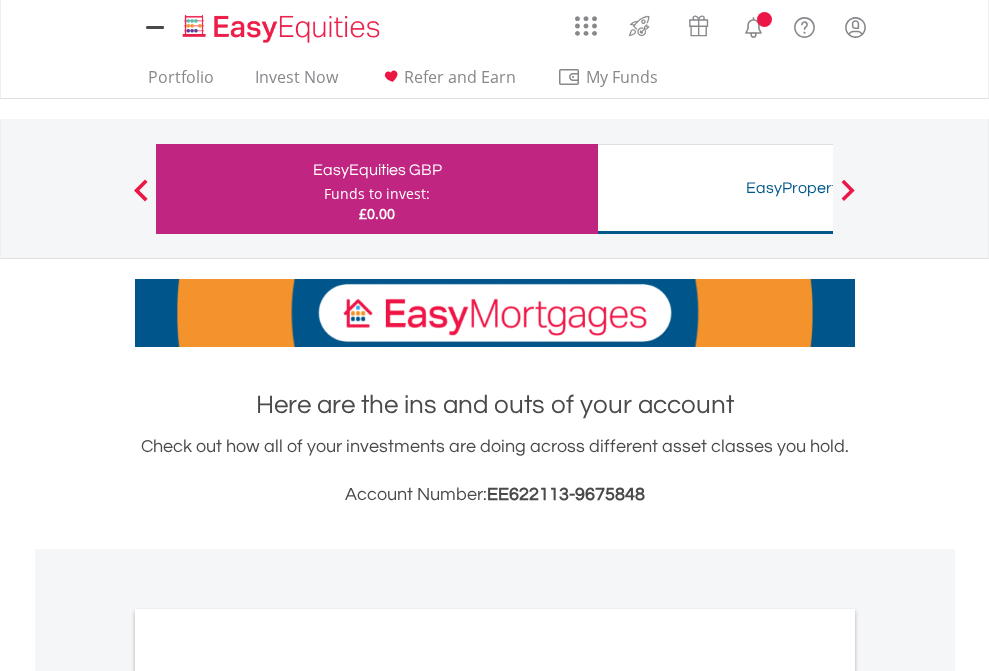 scroll, scrollTop: 0, scrollLeft: 0, axis: both 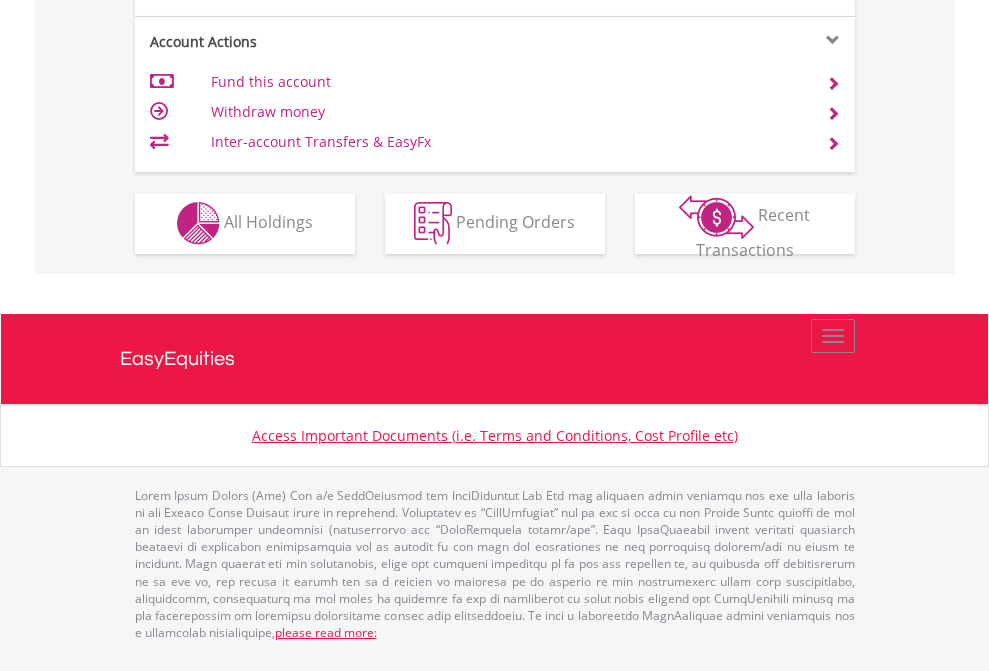 click on "Investment types" at bounding box center [706, -353] 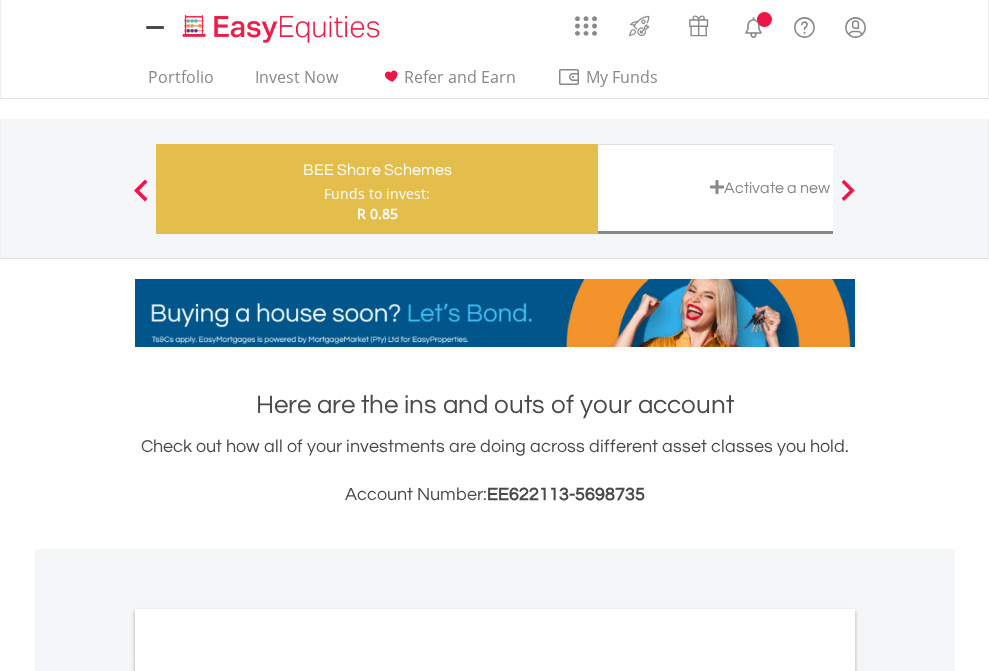 scroll, scrollTop: 0, scrollLeft: 0, axis: both 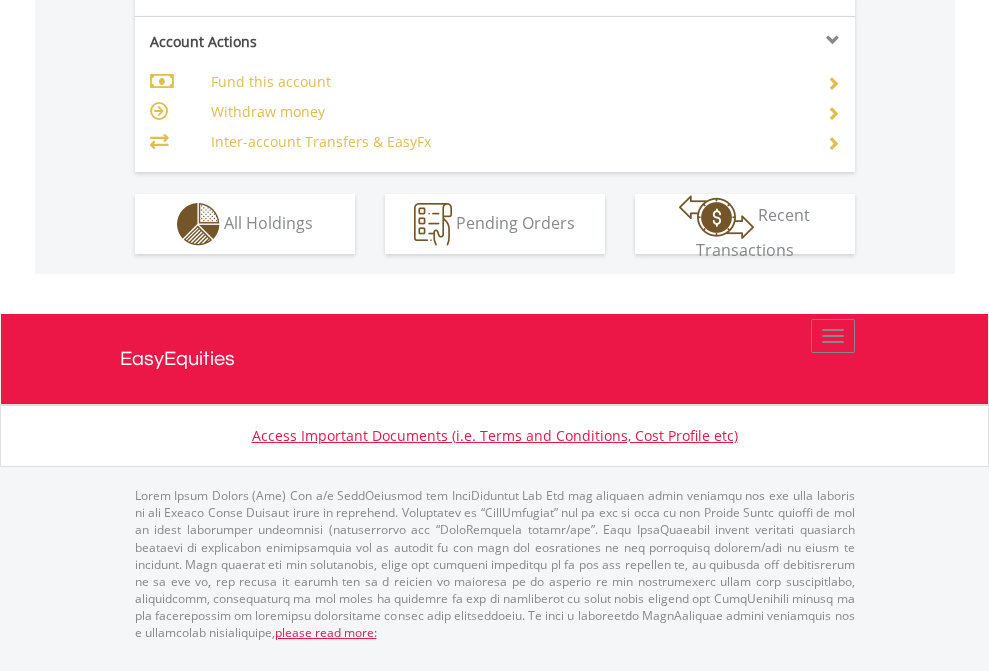 click on "Investment types" at bounding box center [706, -337] 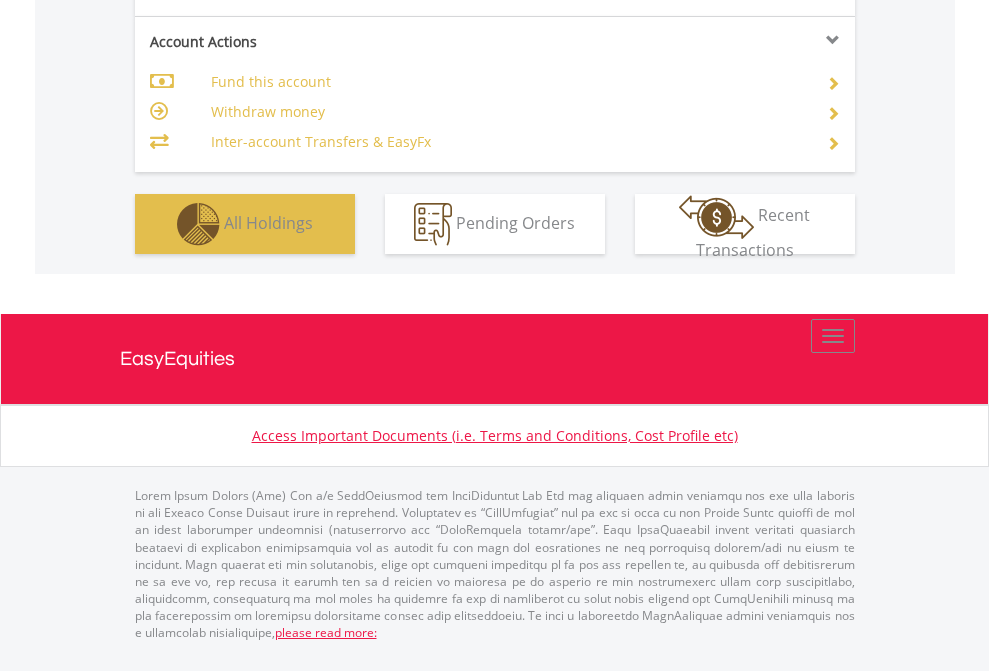 click on "All Holdings" at bounding box center [268, 222] 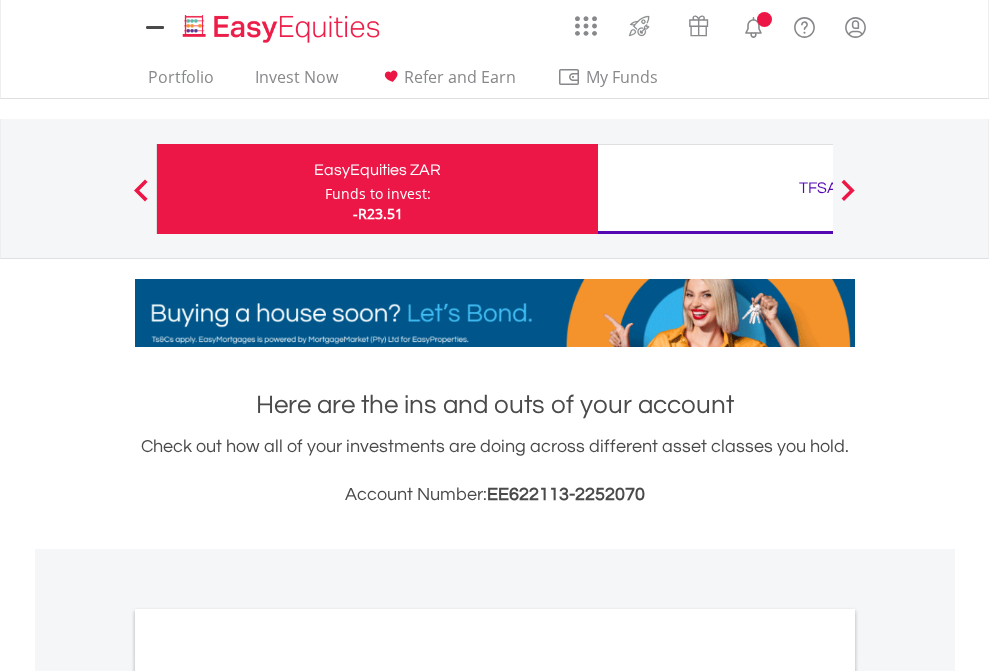 scroll, scrollTop: 0, scrollLeft: 0, axis: both 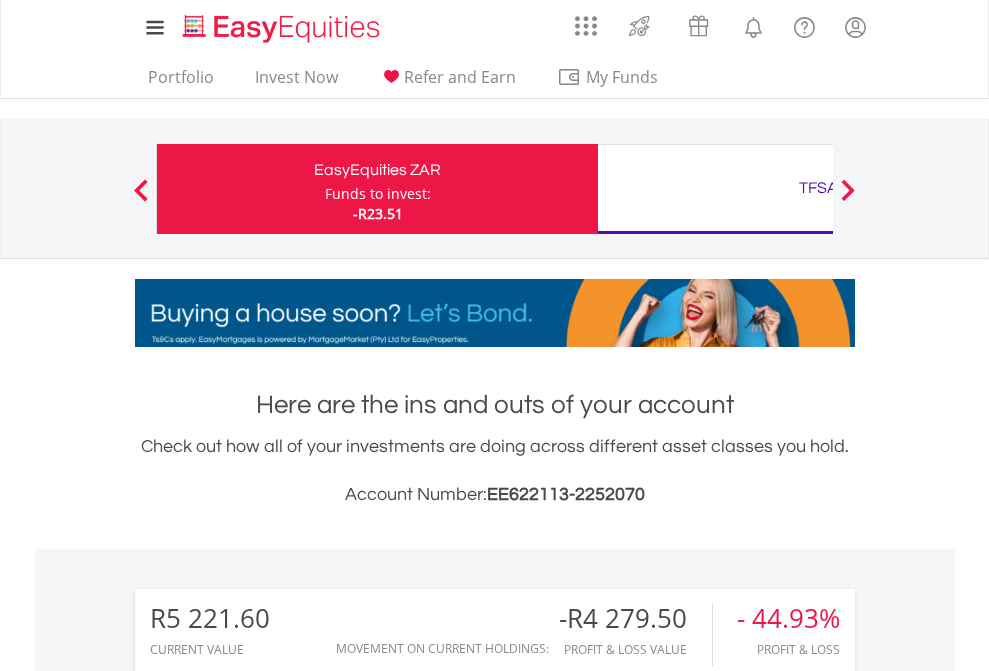 click on "TFSA" at bounding box center (818, 188) 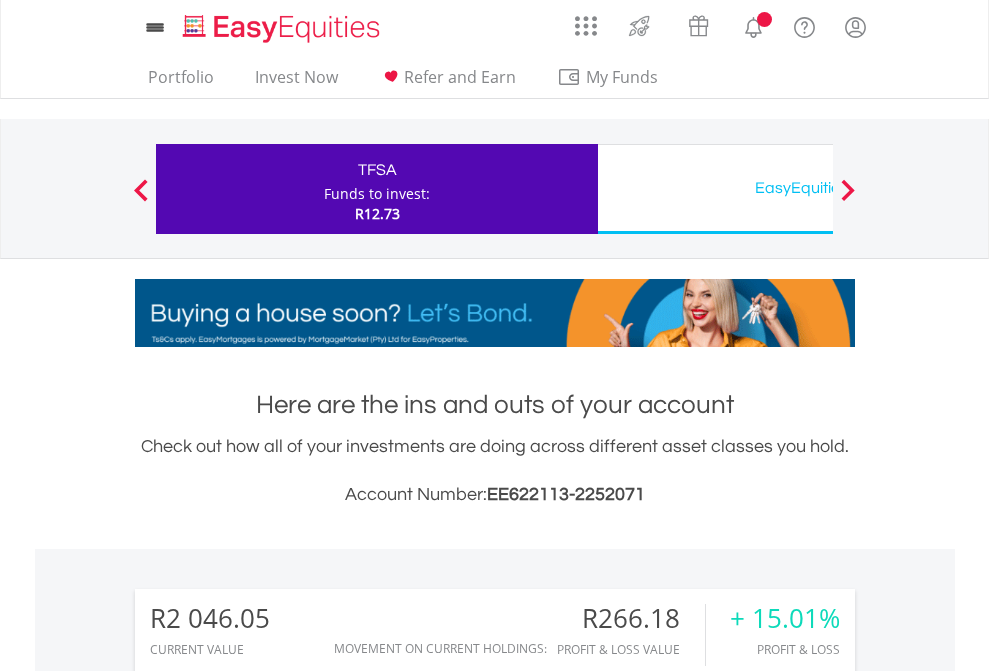 scroll, scrollTop: 0, scrollLeft: 0, axis: both 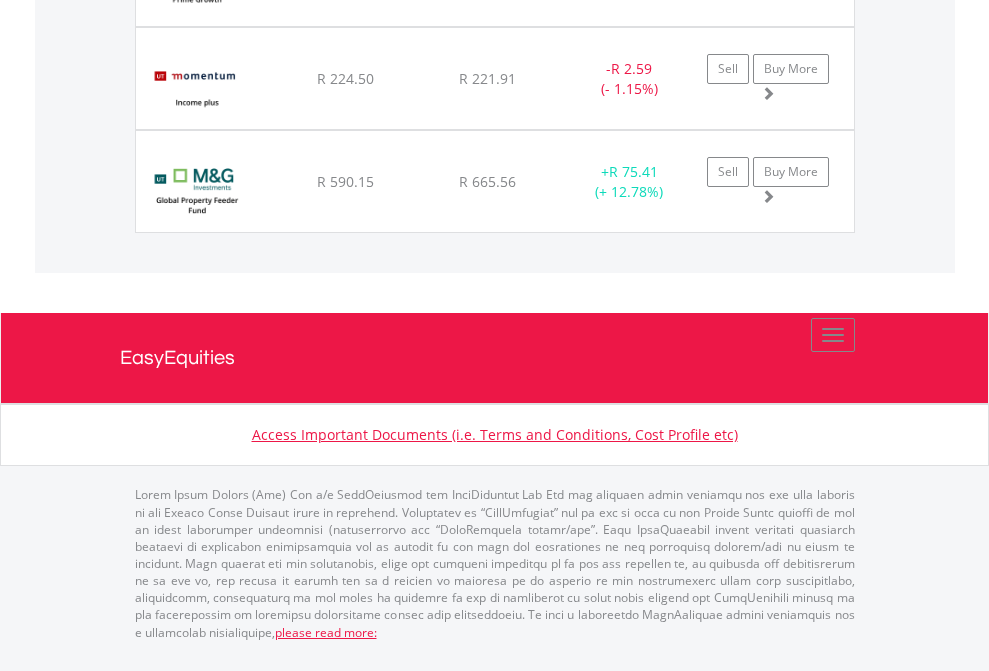 click on "EasyEquities USD" at bounding box center (818, -1968) 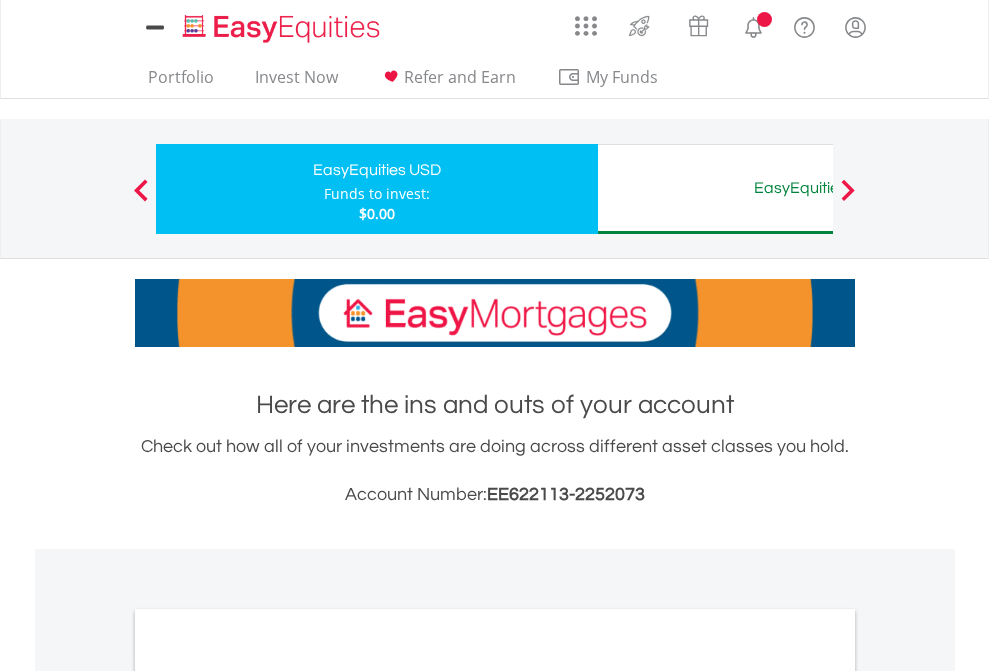 scroll, scrollTop: 0, scrollLeft: 0, axis: both 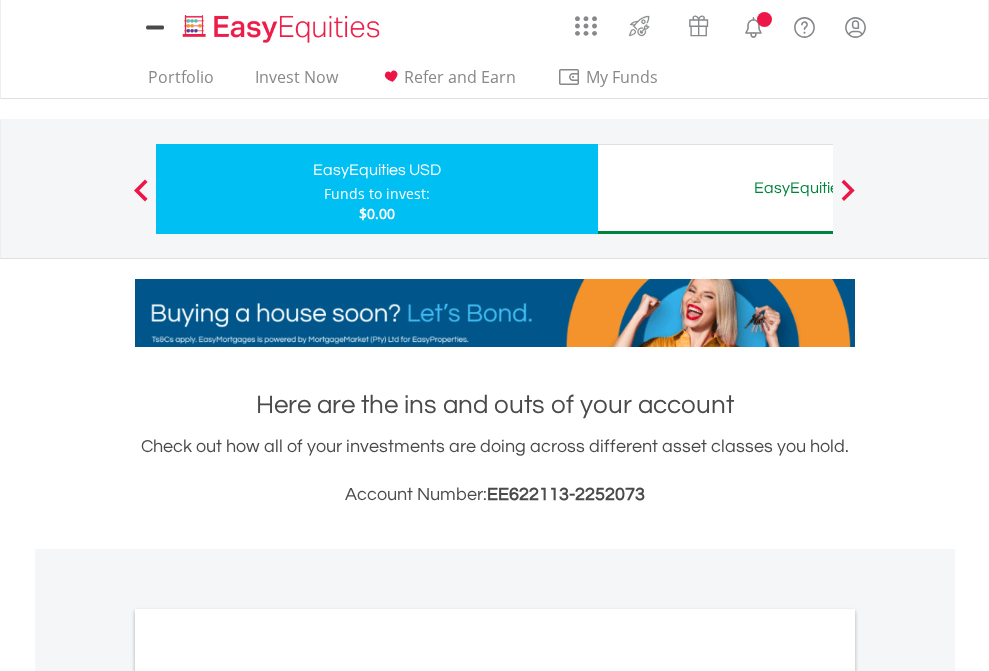 click on "All Holdings" at bounding box center (268, 1096) 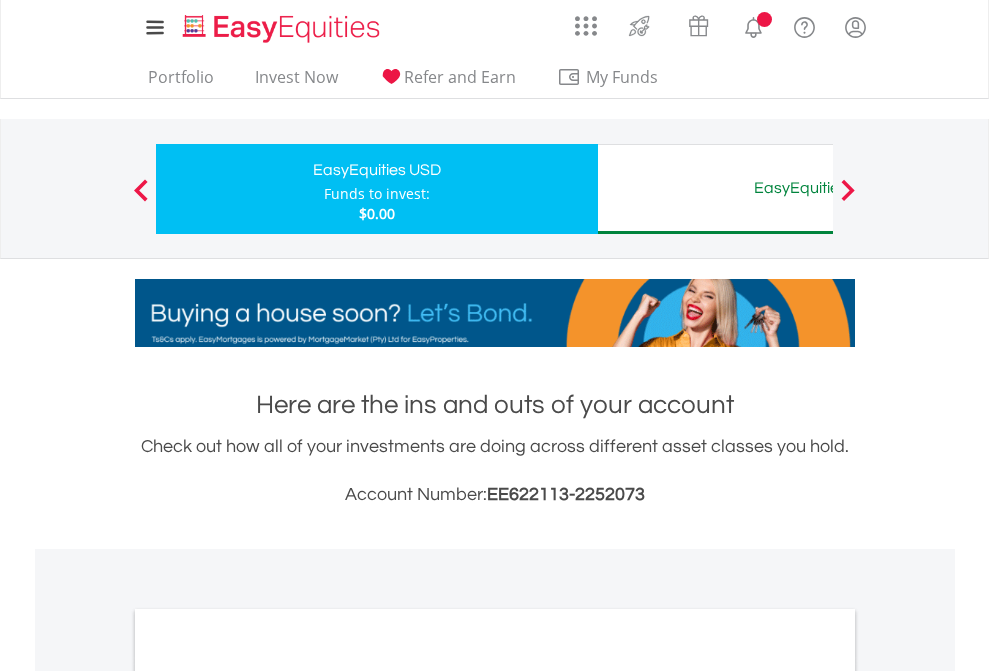 scroll, scrollTop: 1202, scrollLeft: 0, axis: vertical 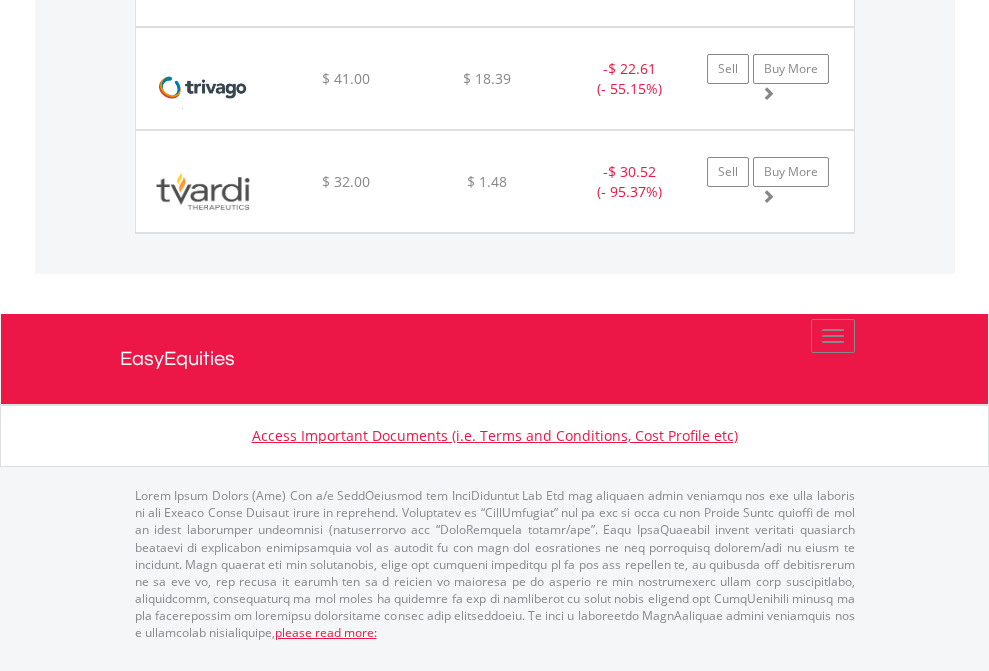 click on "EasyEquities AUD" at bounding box center [818, -1380] 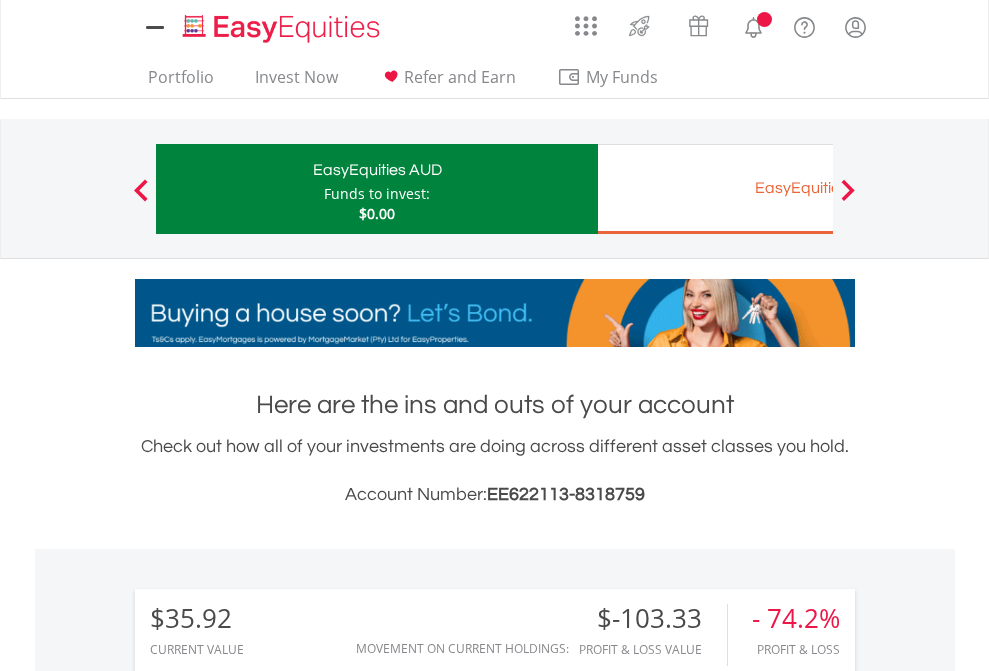 click on "All Holdings" at bounding box center [268, 1466] 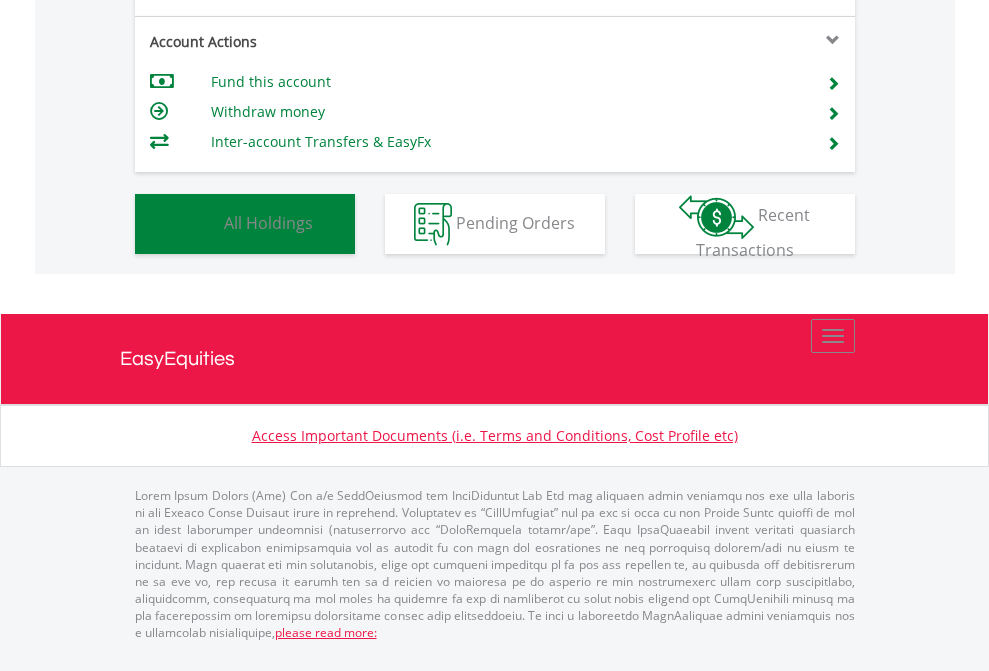 scroll, scrollTop: 999808, scrollLeft: 999687, axis: both 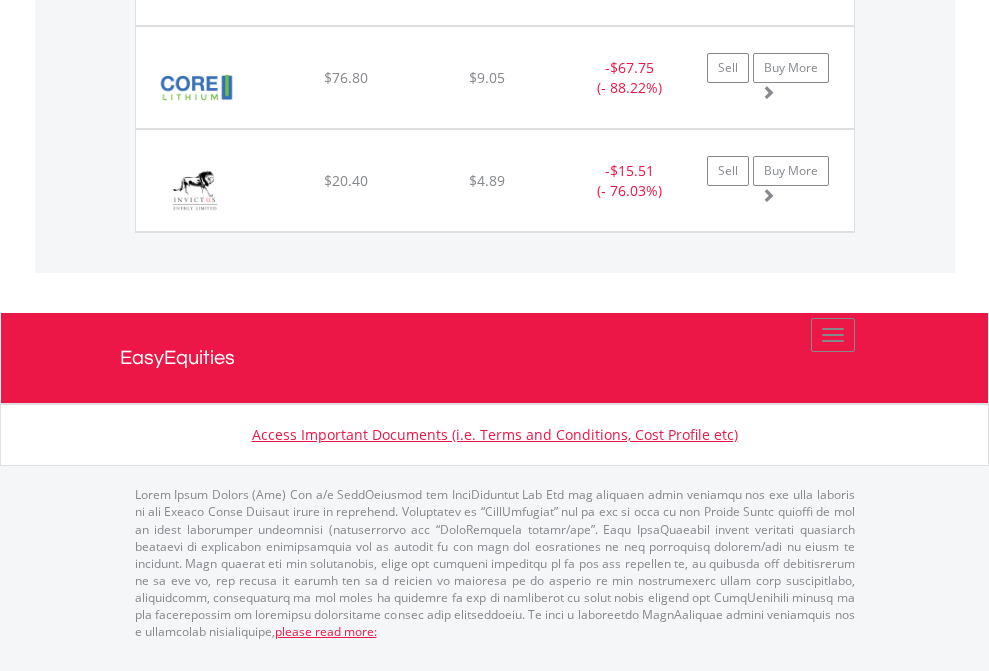 click on "EasyEquities EUR" at bounding box center [818, -1648] 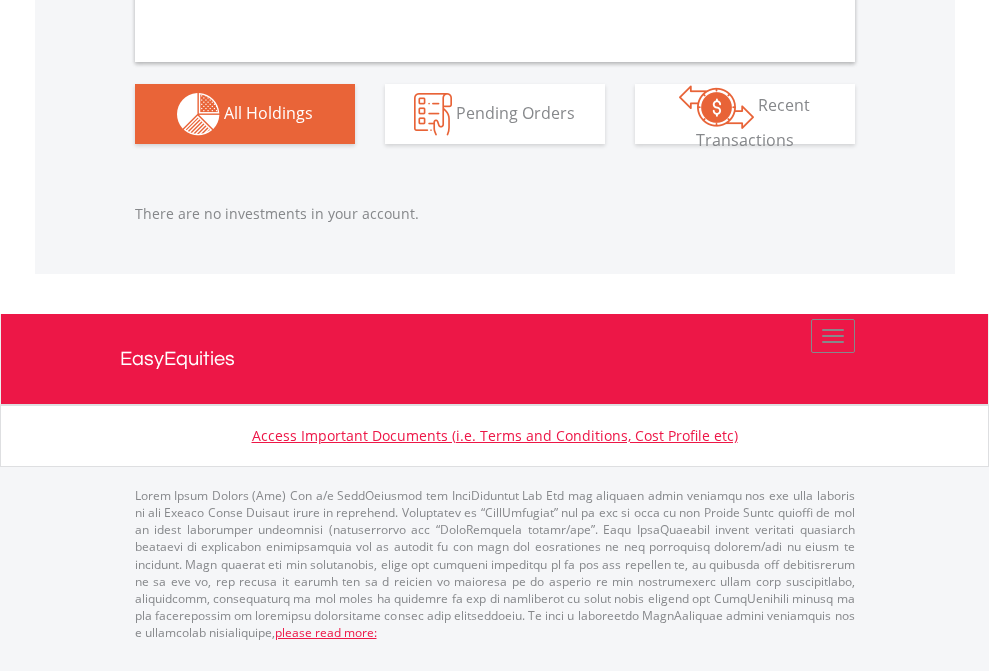 scroll, scrollTop: 1980, scrollLeft: 0, axis: vertical 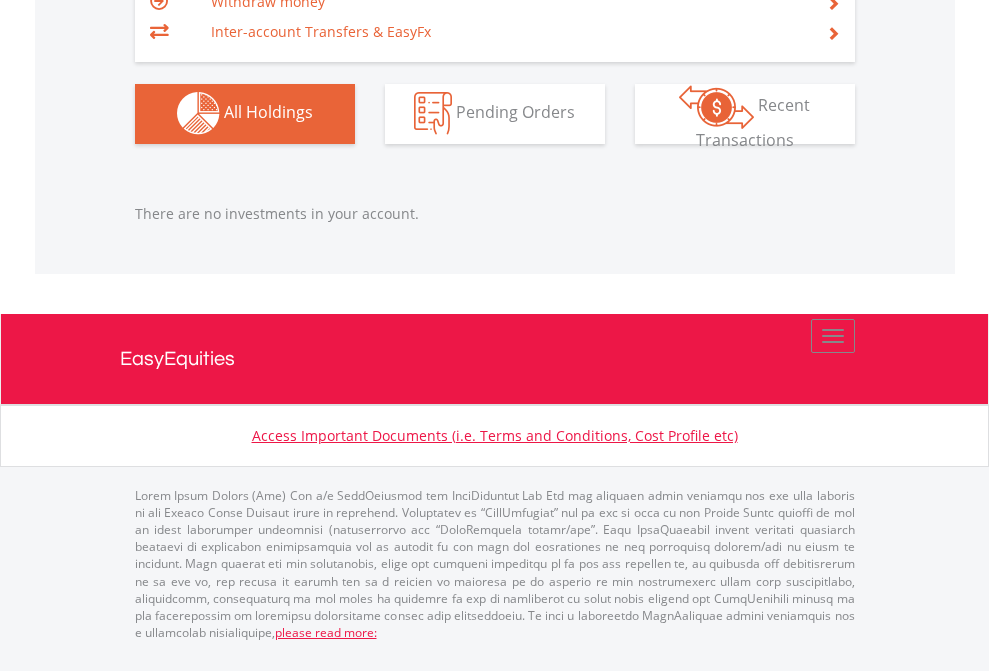 click on "EasyEquities GBP" at bounding box center (818, -1142) 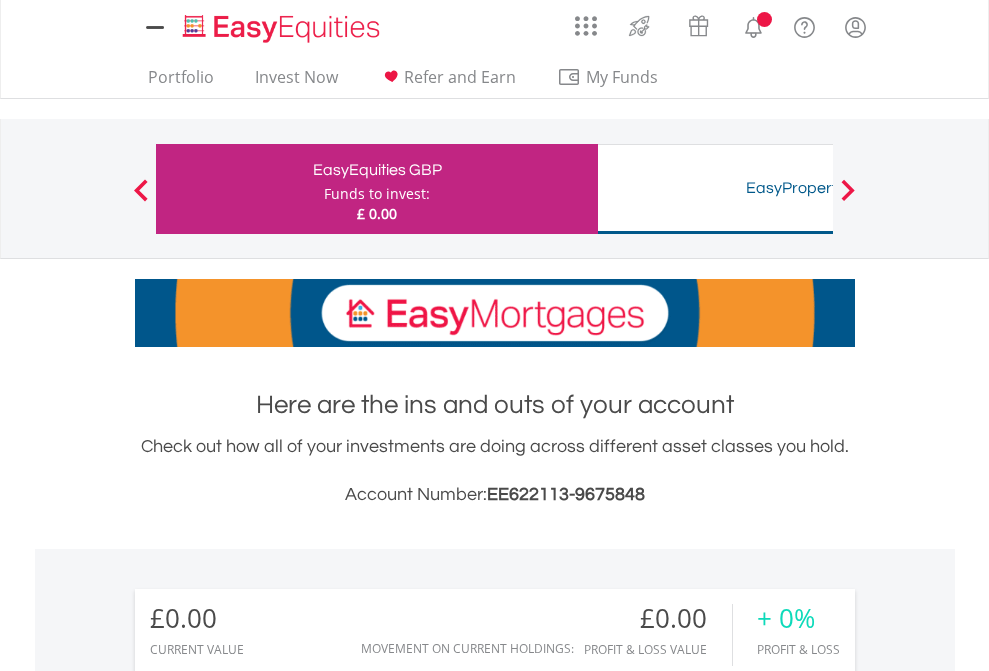 scroll, scrollTop: 0, scrollLeft: 0, axis: both 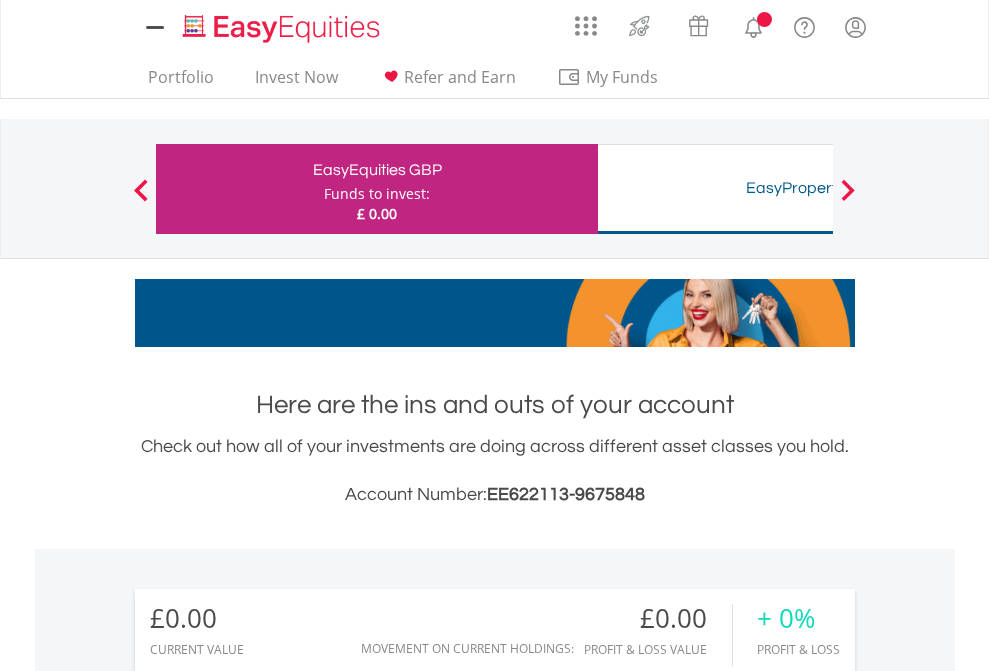 click on "All Holdings" at bounding box center (268, 1442) 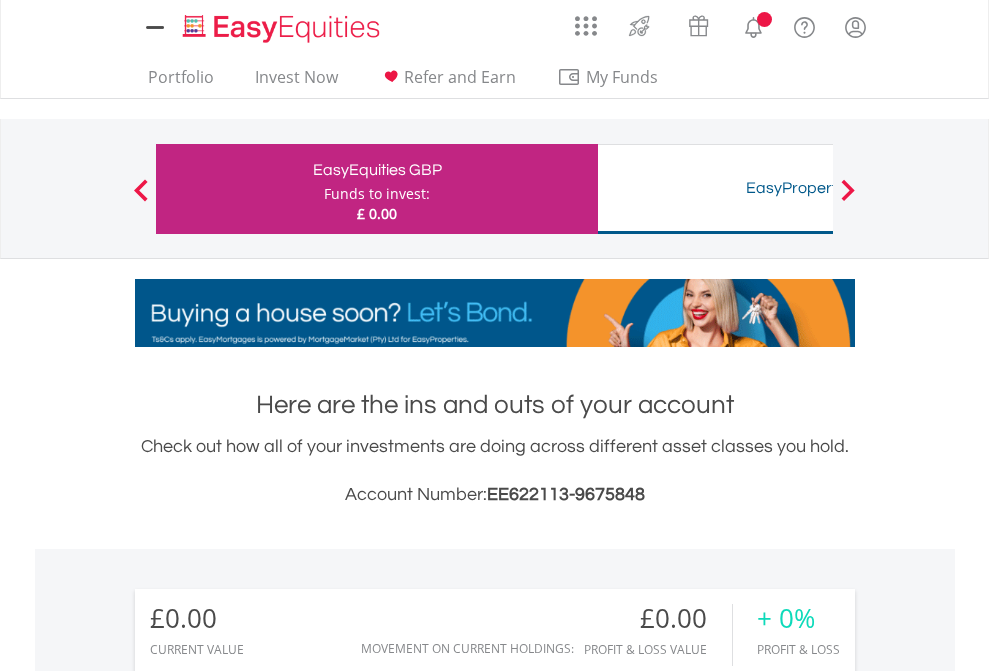 scroll, scrollTop: 999808, scrollLeft: 999687, axis: both 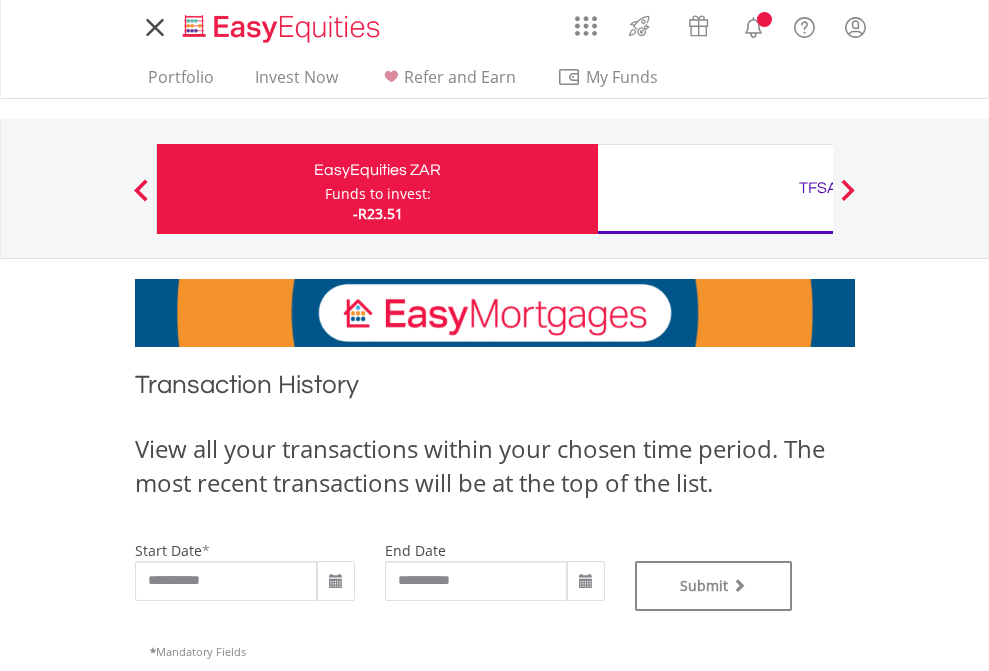type on "**********" 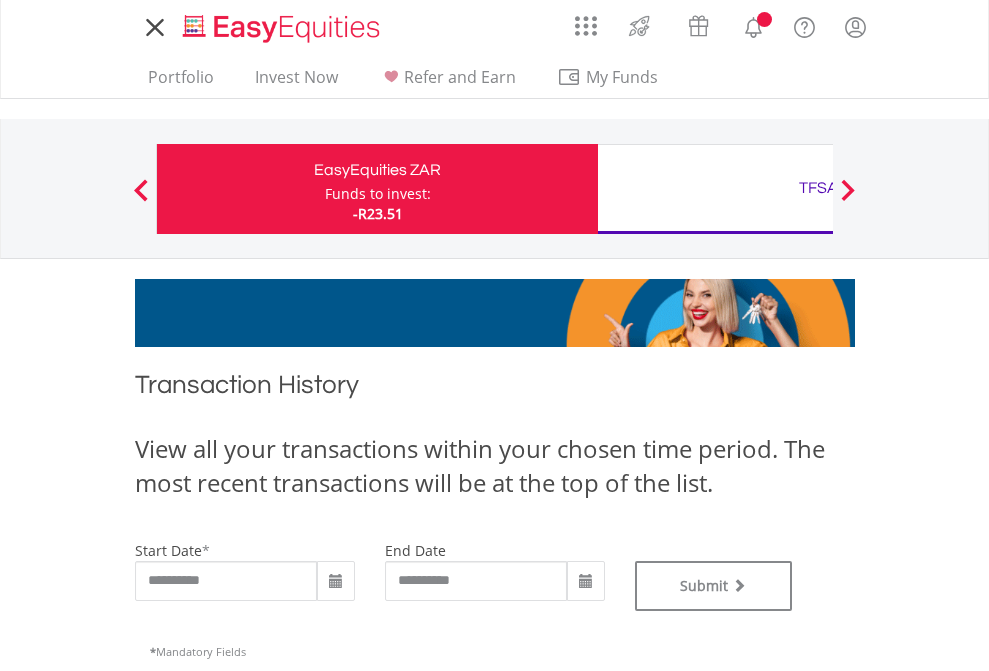 type on "**********" 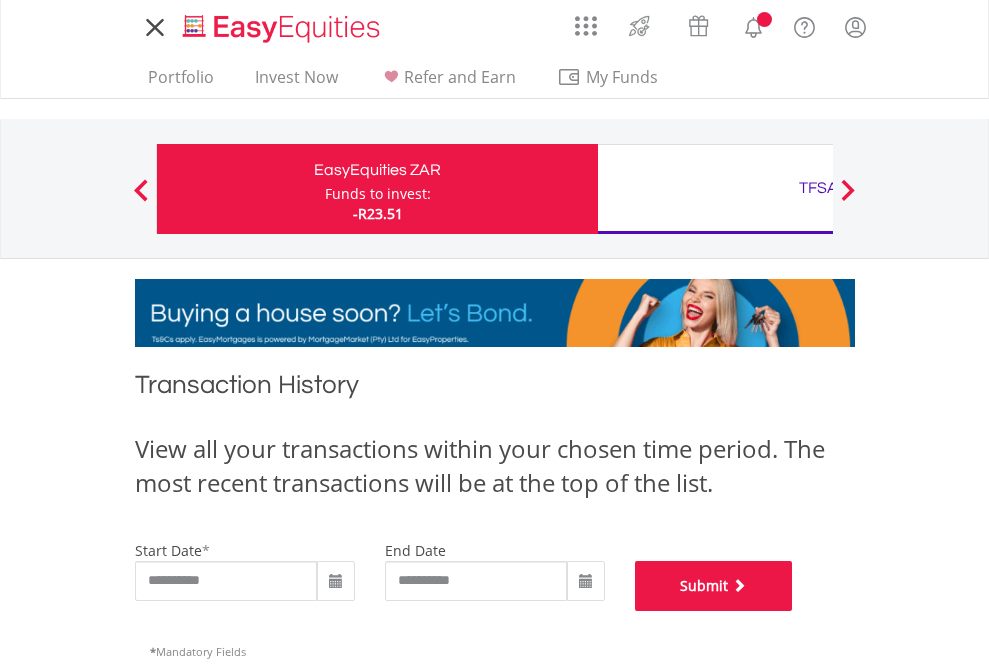 click on "Submit" at bounding box center [714, 586] 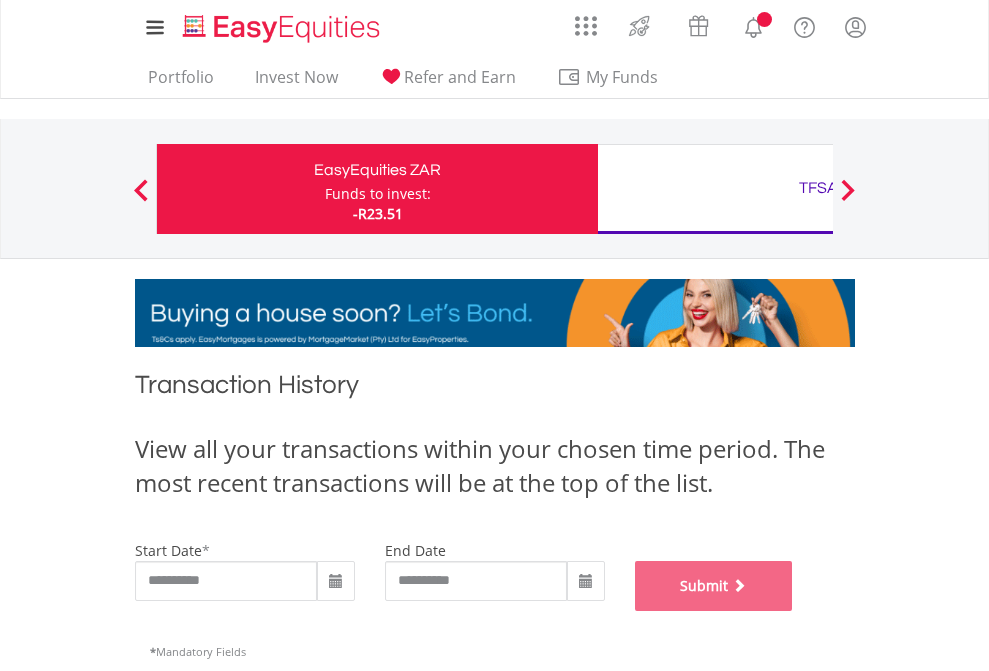 scroll, scrollTop: 811, scrollLeft: 0, axis: vertical 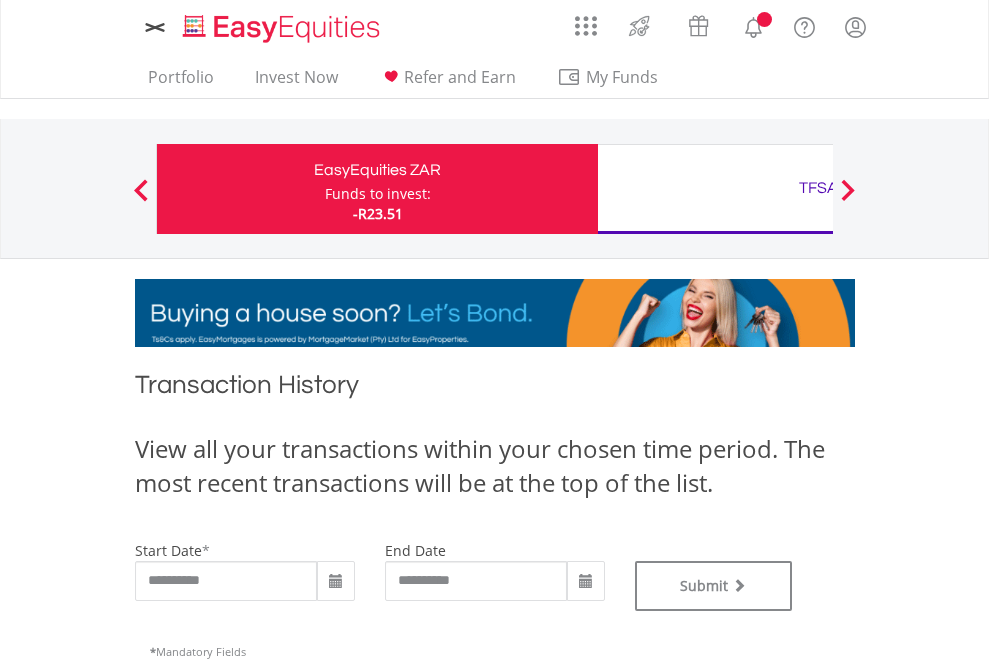 click on "TFSA" at bounding box center (818, 188) 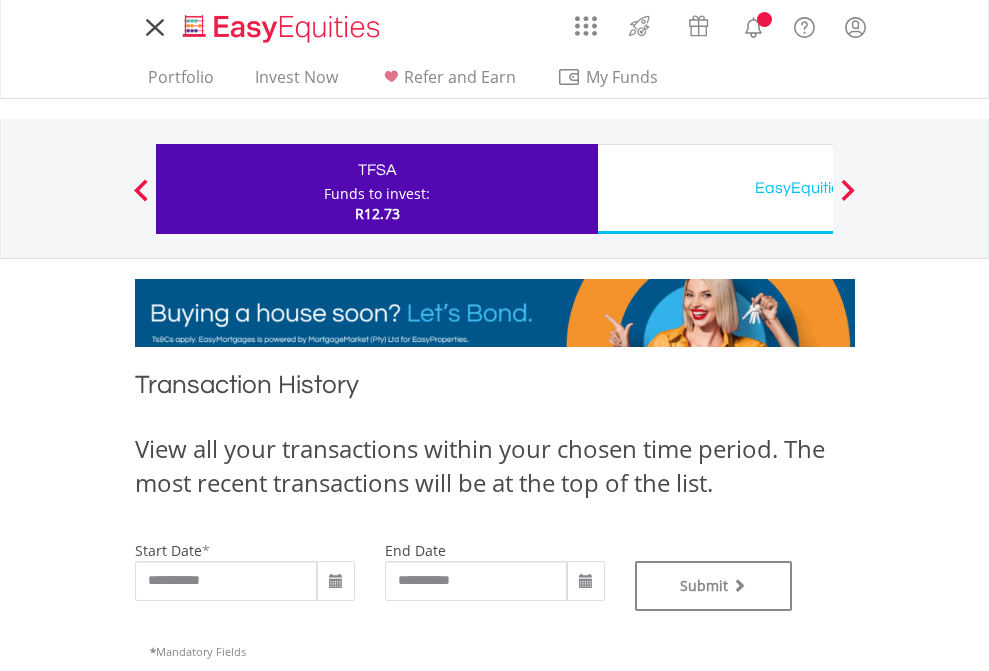 type on "**********" 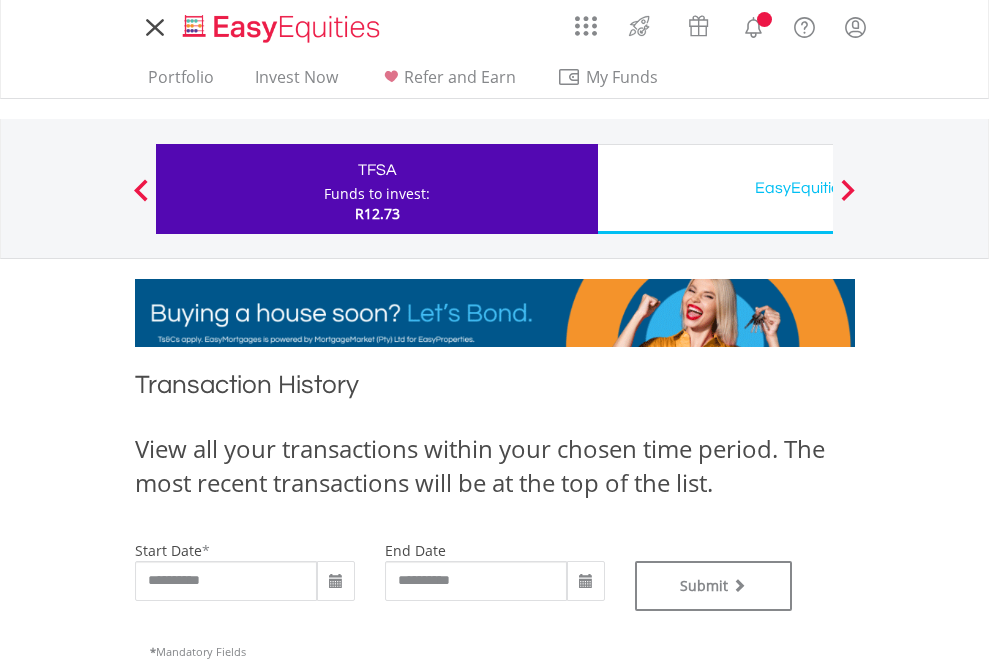 scroll, scrollTop: 0, scrollLeft: 0, axis: both 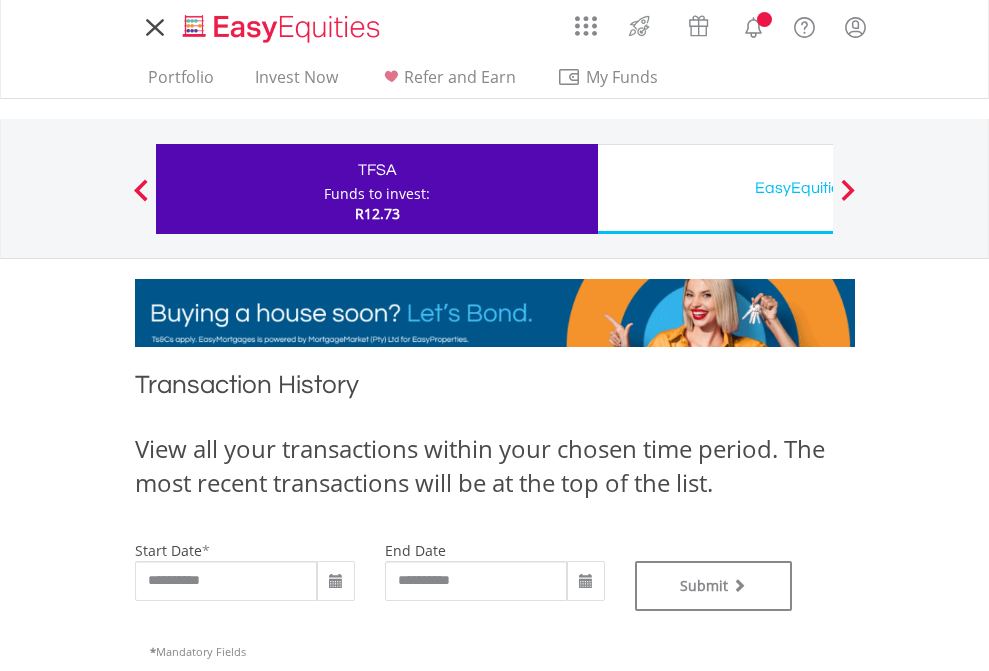 type on "**********" 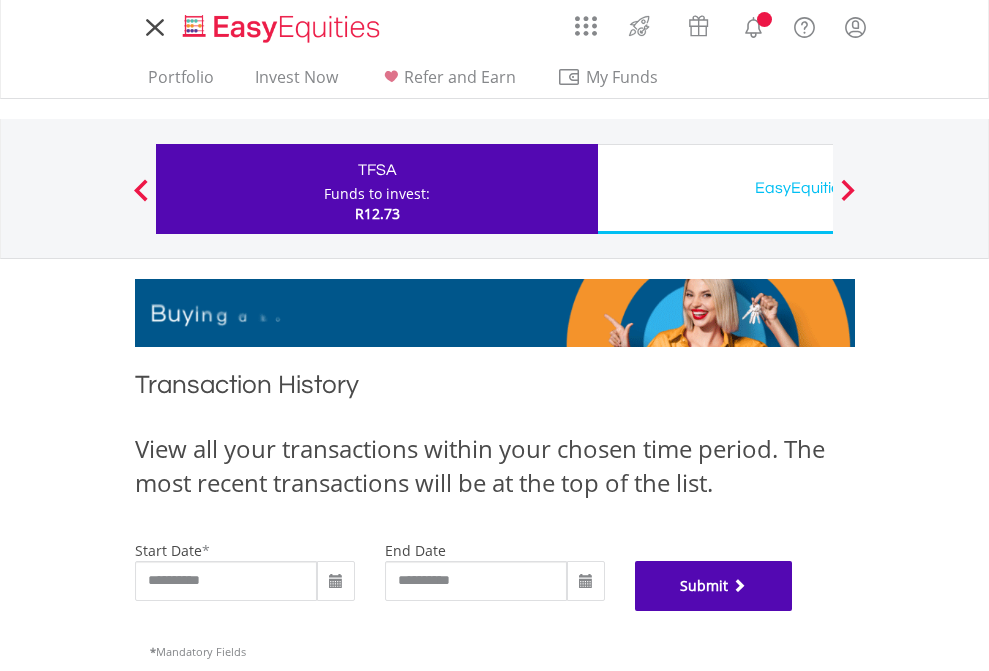 click on "Submit" at bounding box center [714, 586] 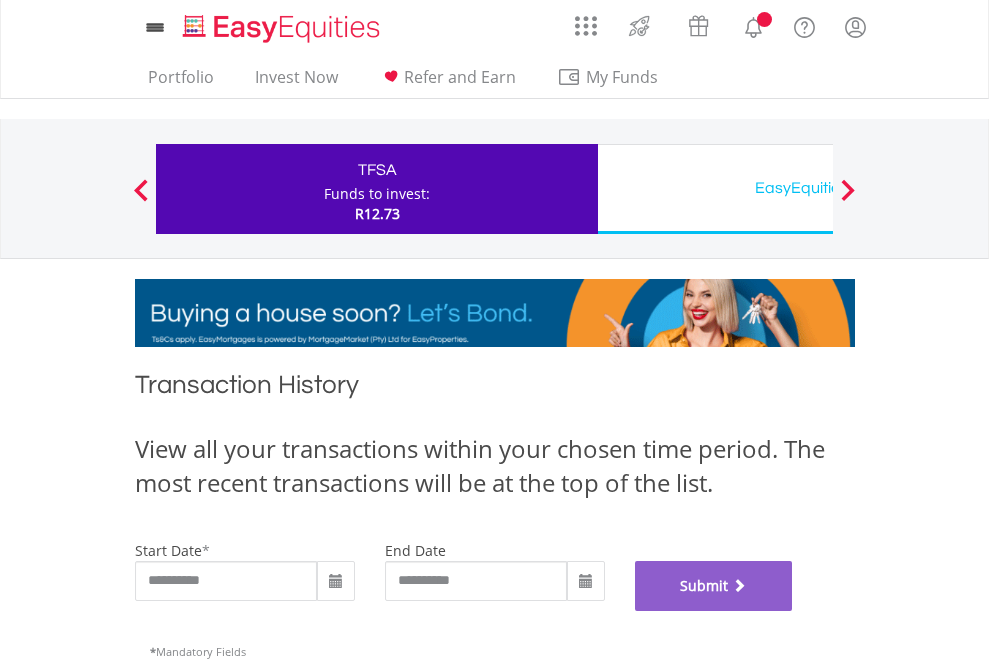 scroll, scrollTop: 811, scrollLeft: 0, axis: vertical 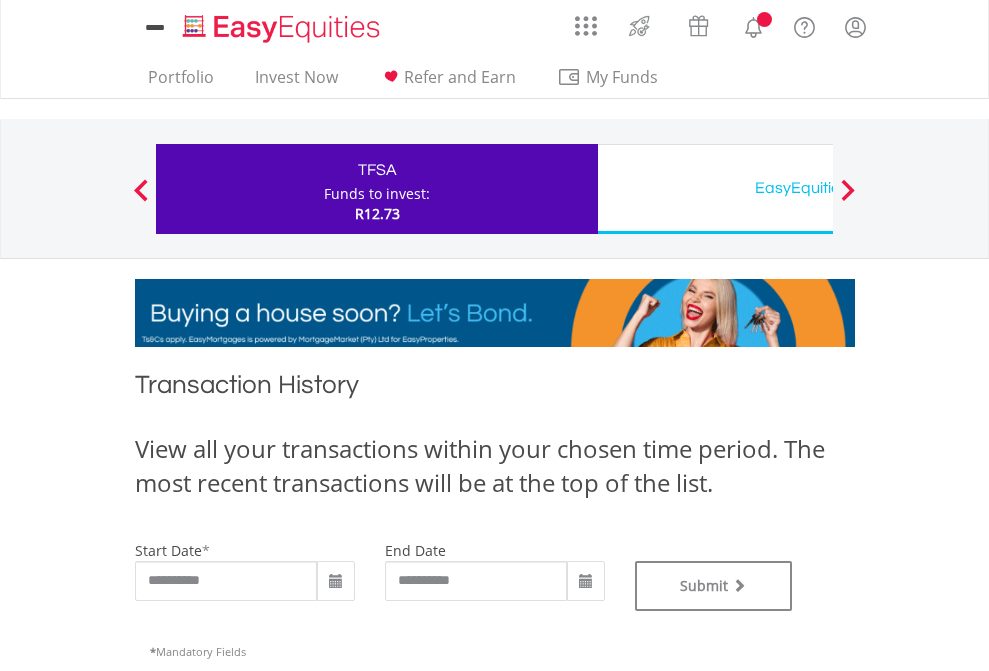 click on "EasyEquities USD" at bounding box center [818, 188] 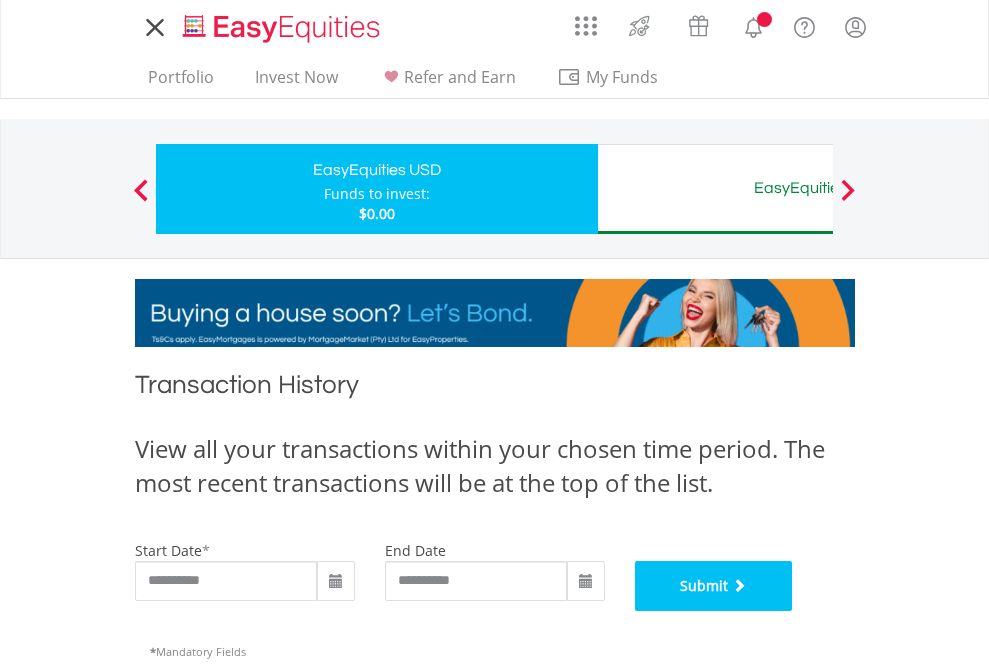 click on "Submit" at bounding box center (714, 586) 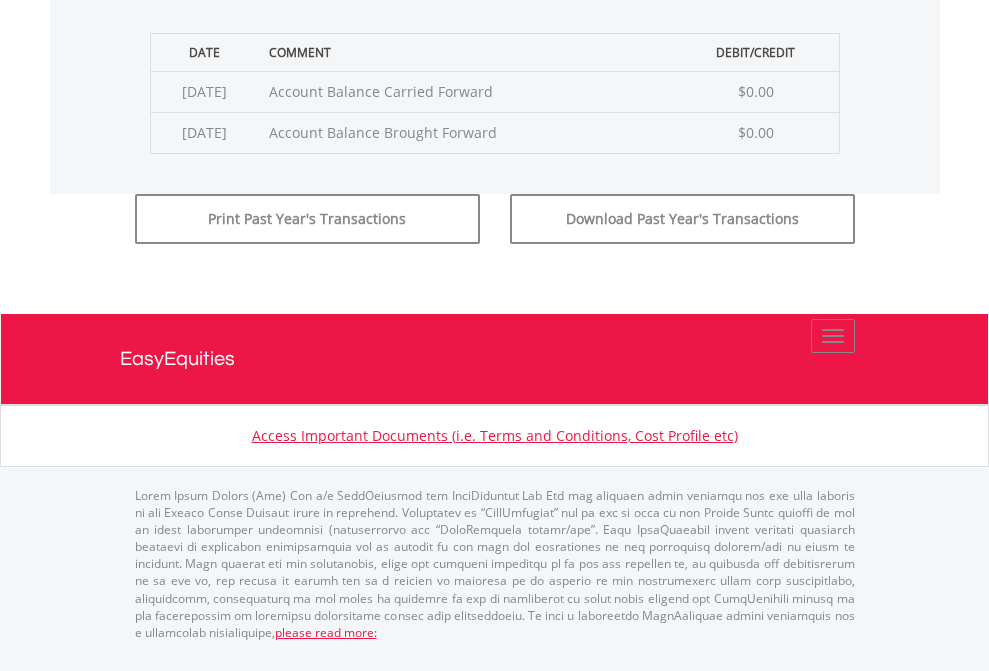 scroll, scrollTop: 811, scrollLeft: 0, axis: vertical 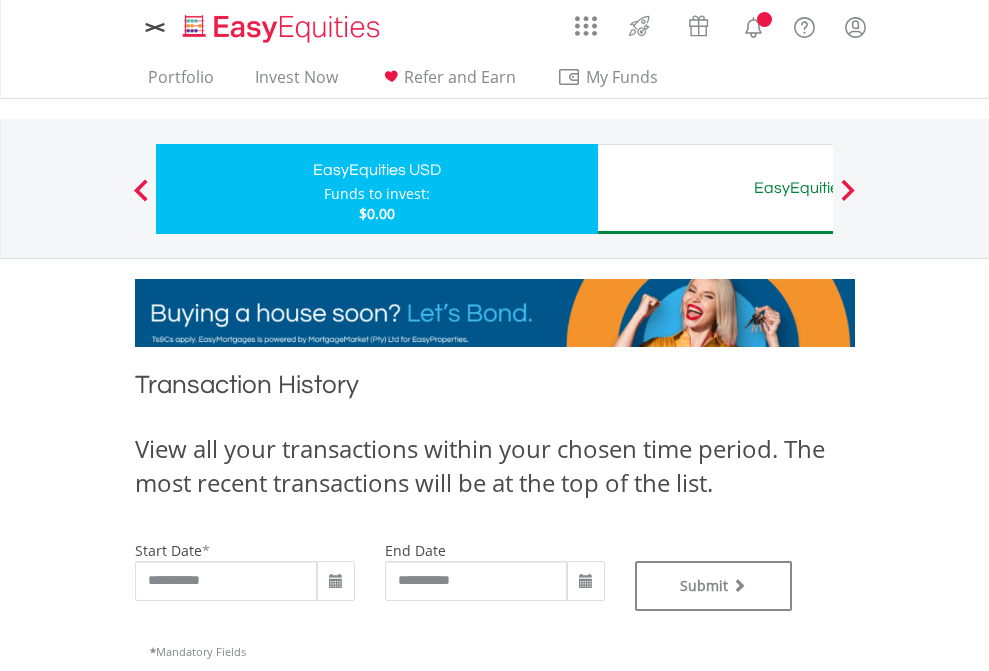 click on "EasyEquities AUD" at bounding box center [818, 188] 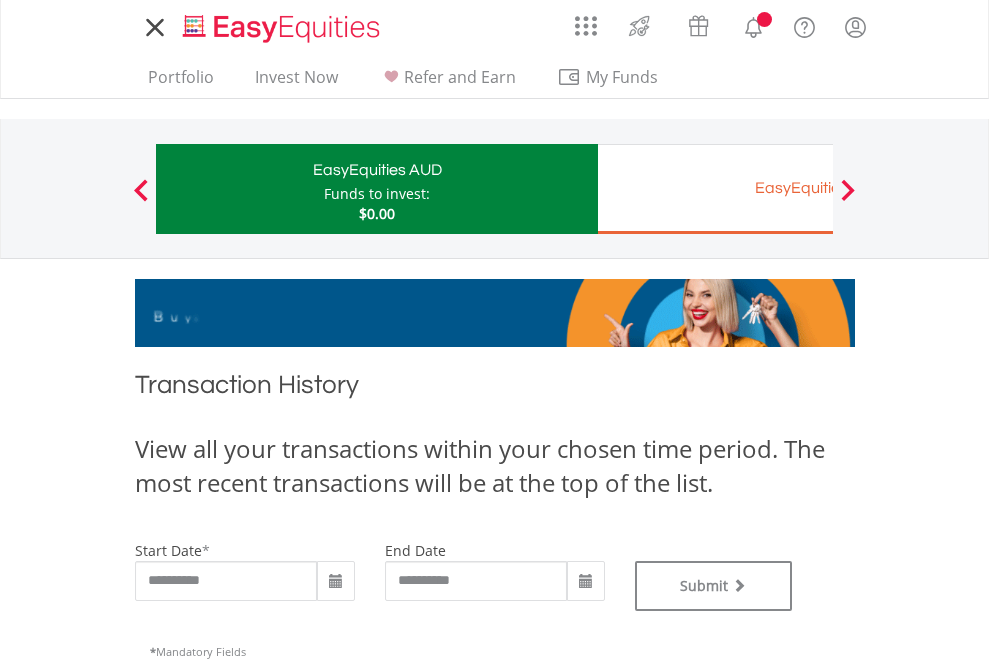 scroll, scrollTop: 0, scrollLeft: 0, axis: both 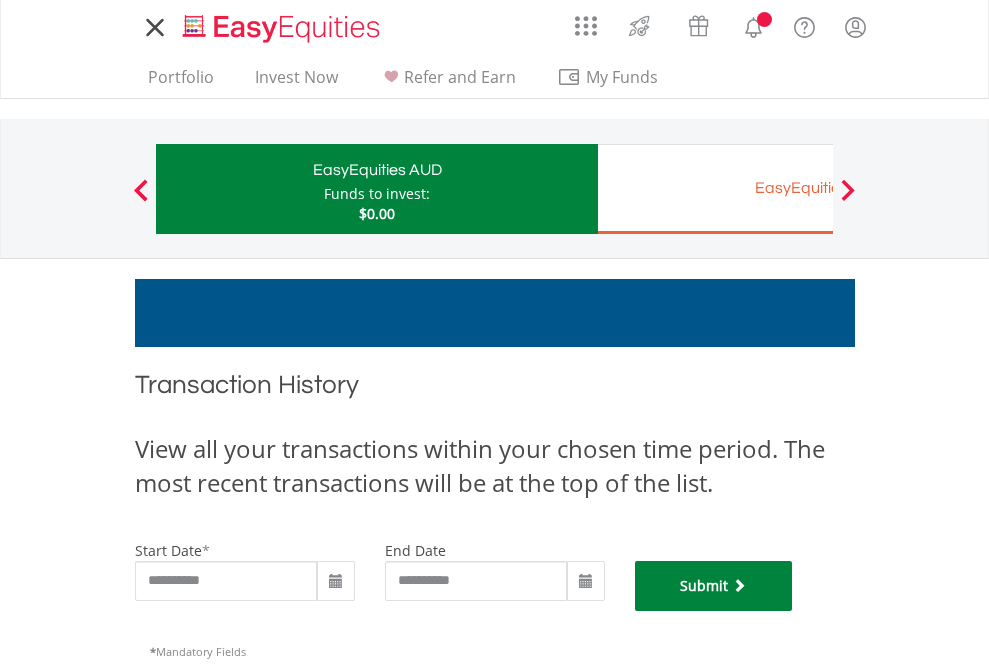click on "Submit" at bounding box center (714, 586) 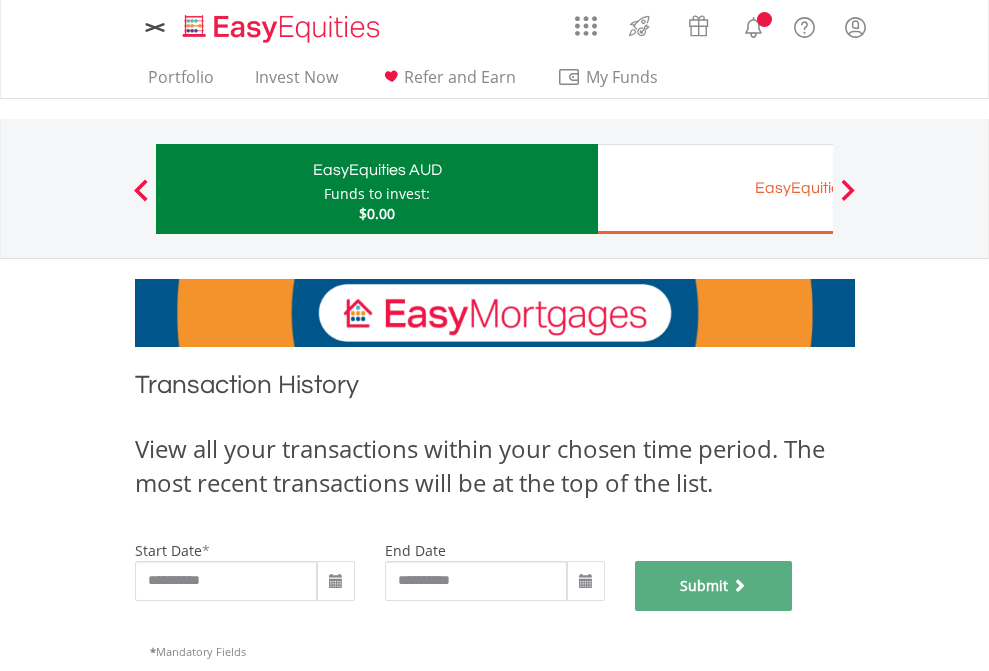 scroll, scrollTop: 811, scrollLeft: 0, axis: vertical 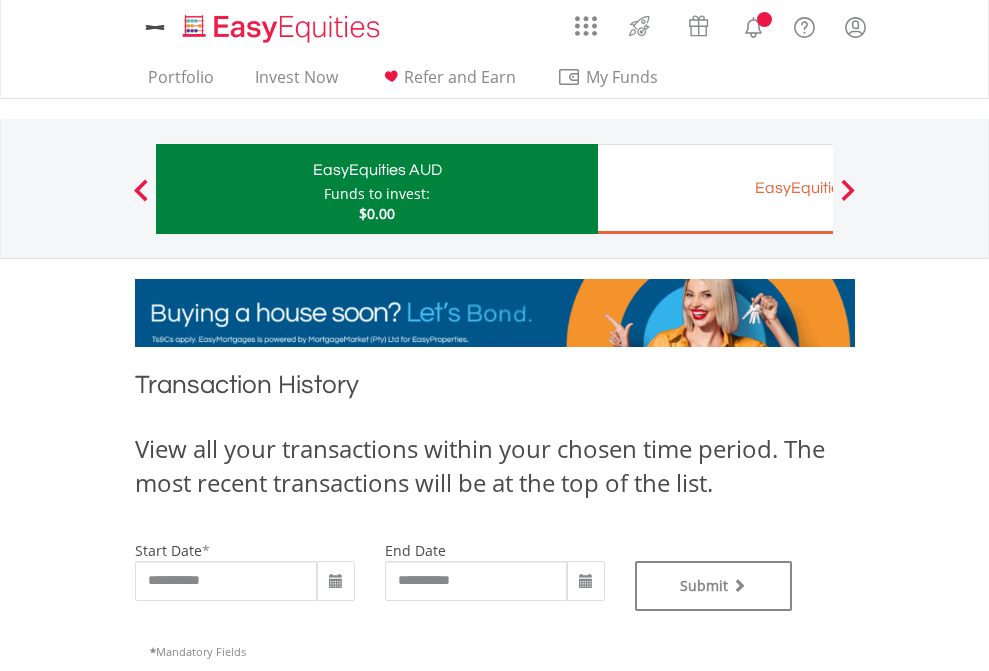 click on "EasyEquities EUR" at bounding box center [818, 188] 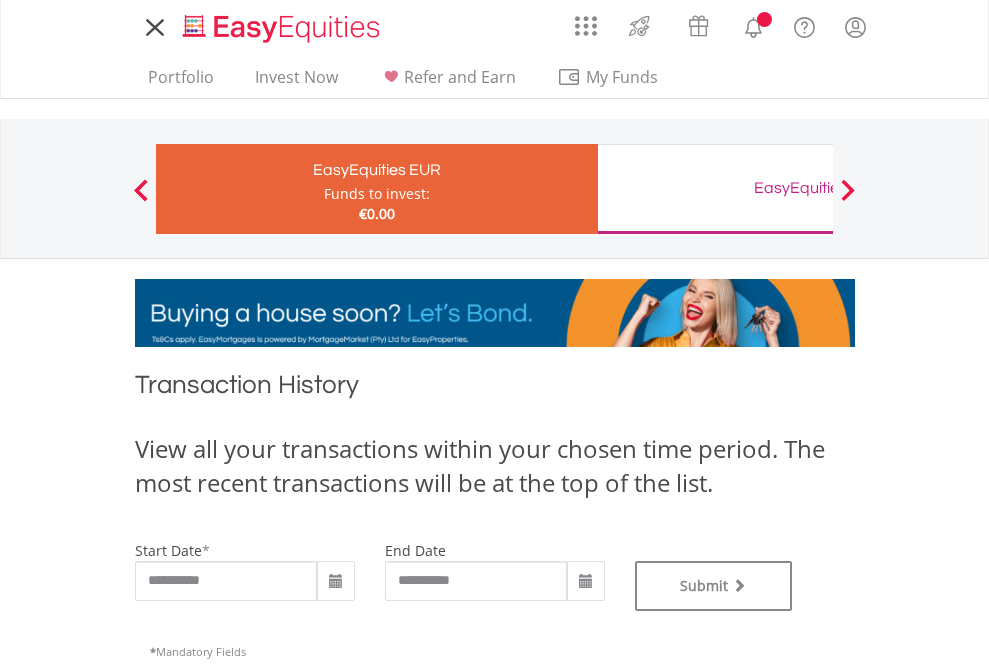 scroll, scrollTop: 0, scrollLeft: 0, axis: both 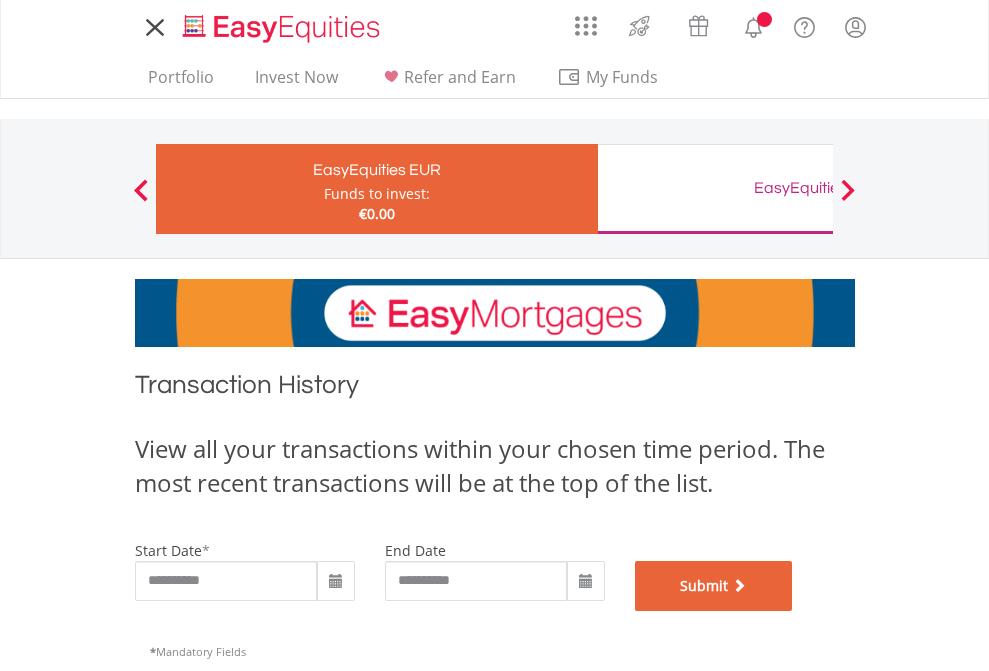 click on "Submit" at bounding box center [714, 586] 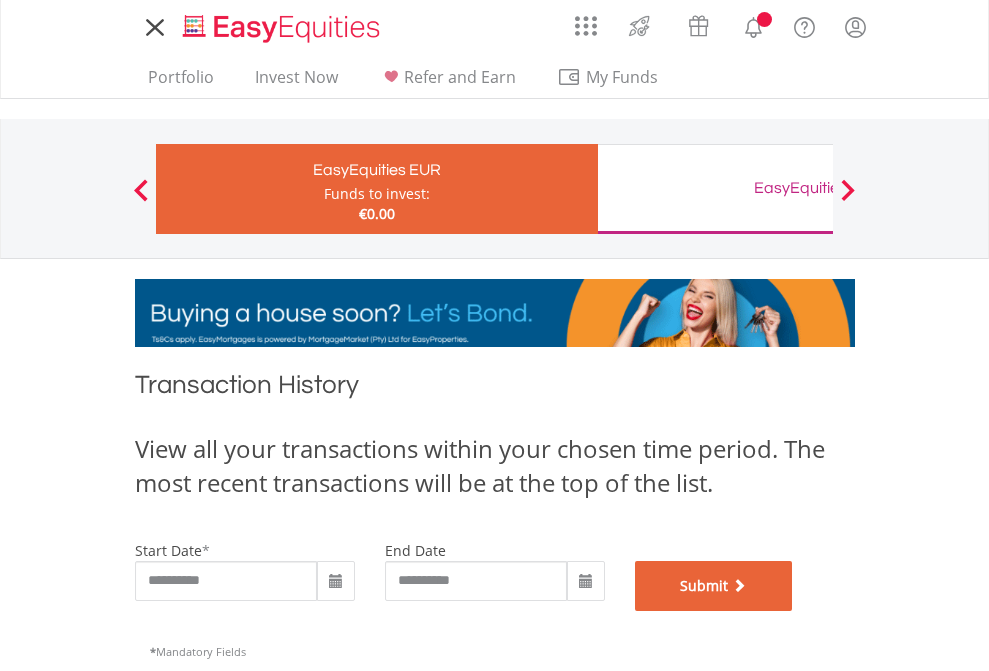 scroll, scrollTop: 811, scrollLeft: 0, axis: vertical 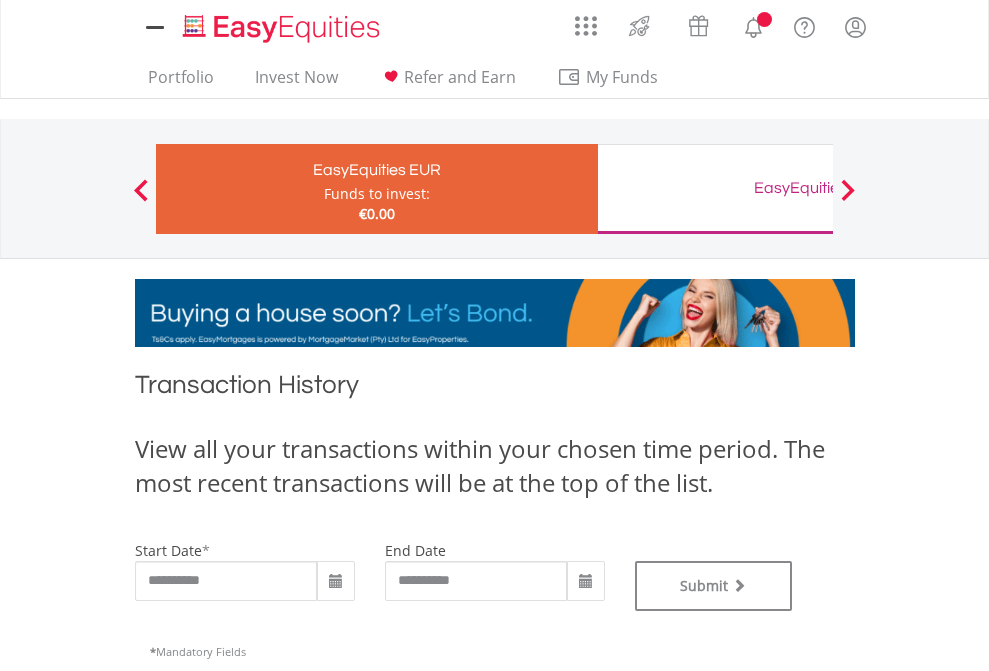 click on "EasyEquities GBP" at bounding box center (818, 188) 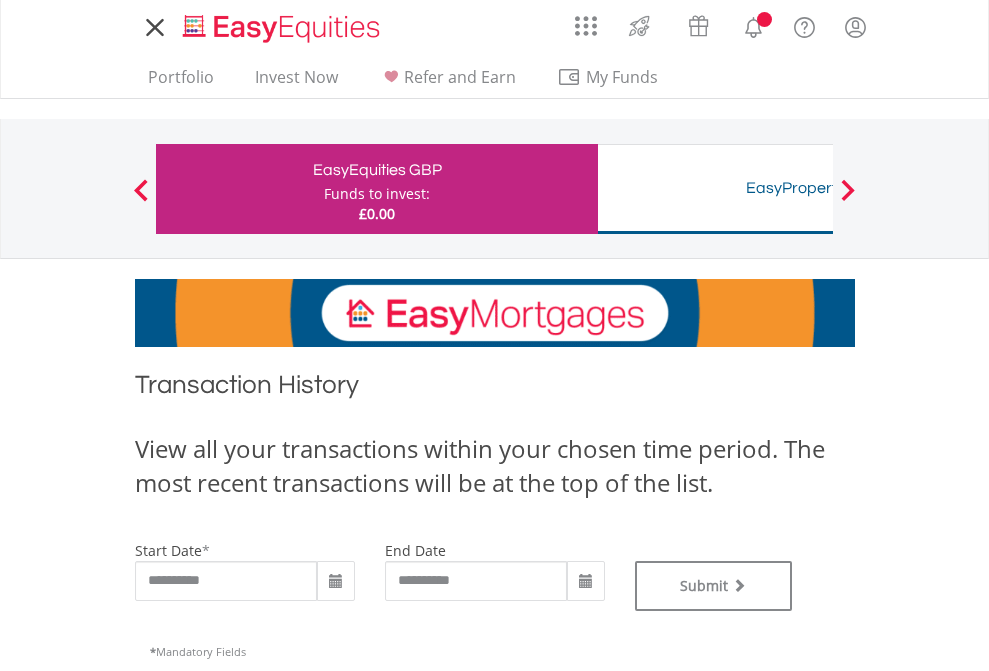 scroll, scrollTop: 0, scrollLeft: 0, axis: both 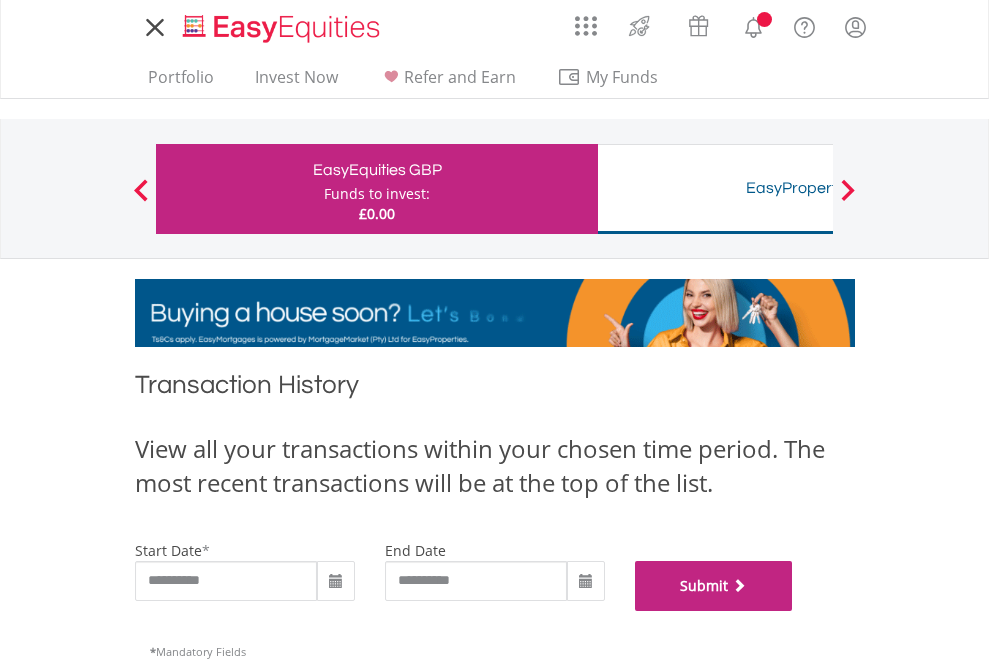 click on "Submit" at bounding box center (714, 586) 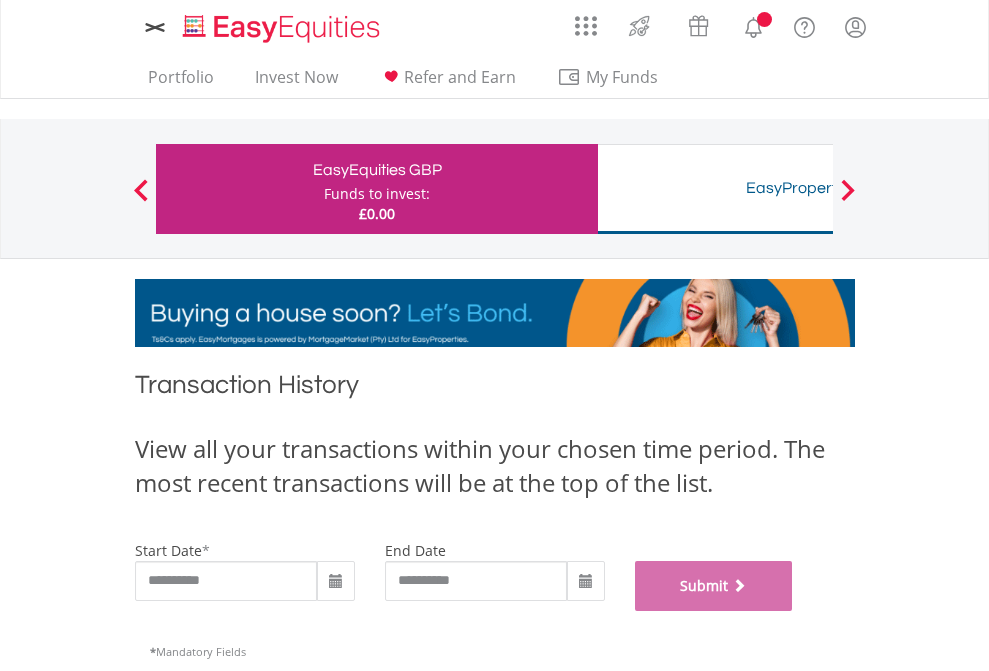 scroll, scrollTop: 811, scrollLeft: 0, axis: vertical 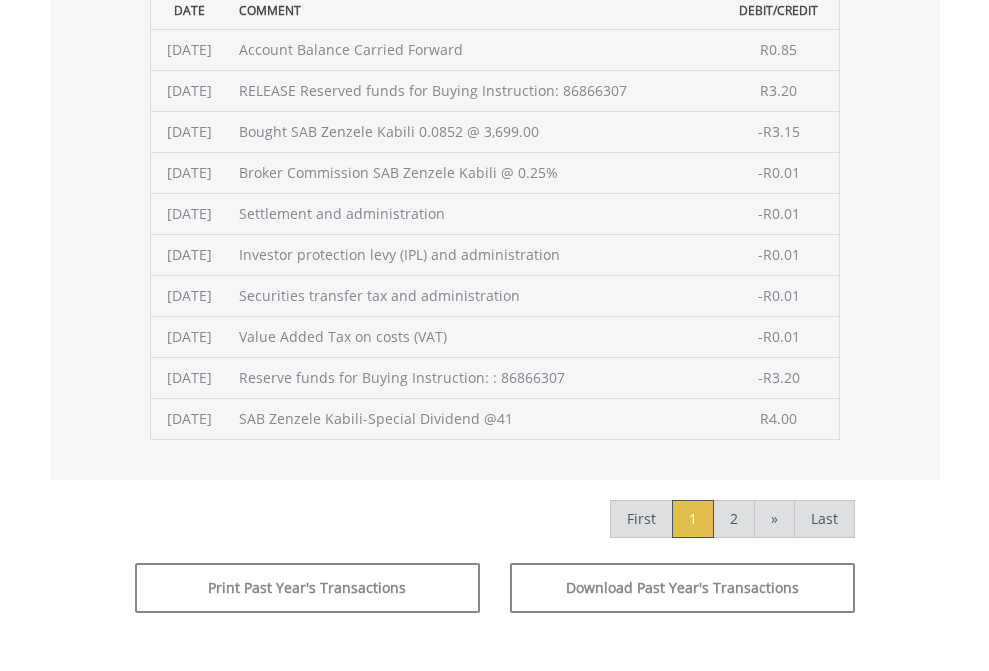click on "Submit" at bounding box center (714, -225) 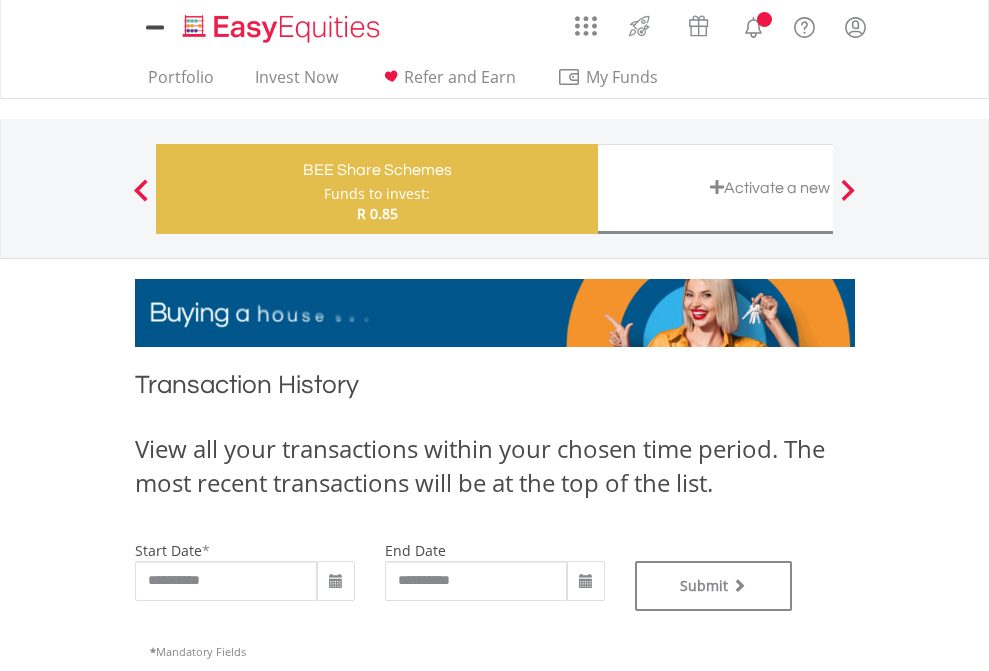 scroll, scrollTop: 0, scrollLeft: 0, axis: both 